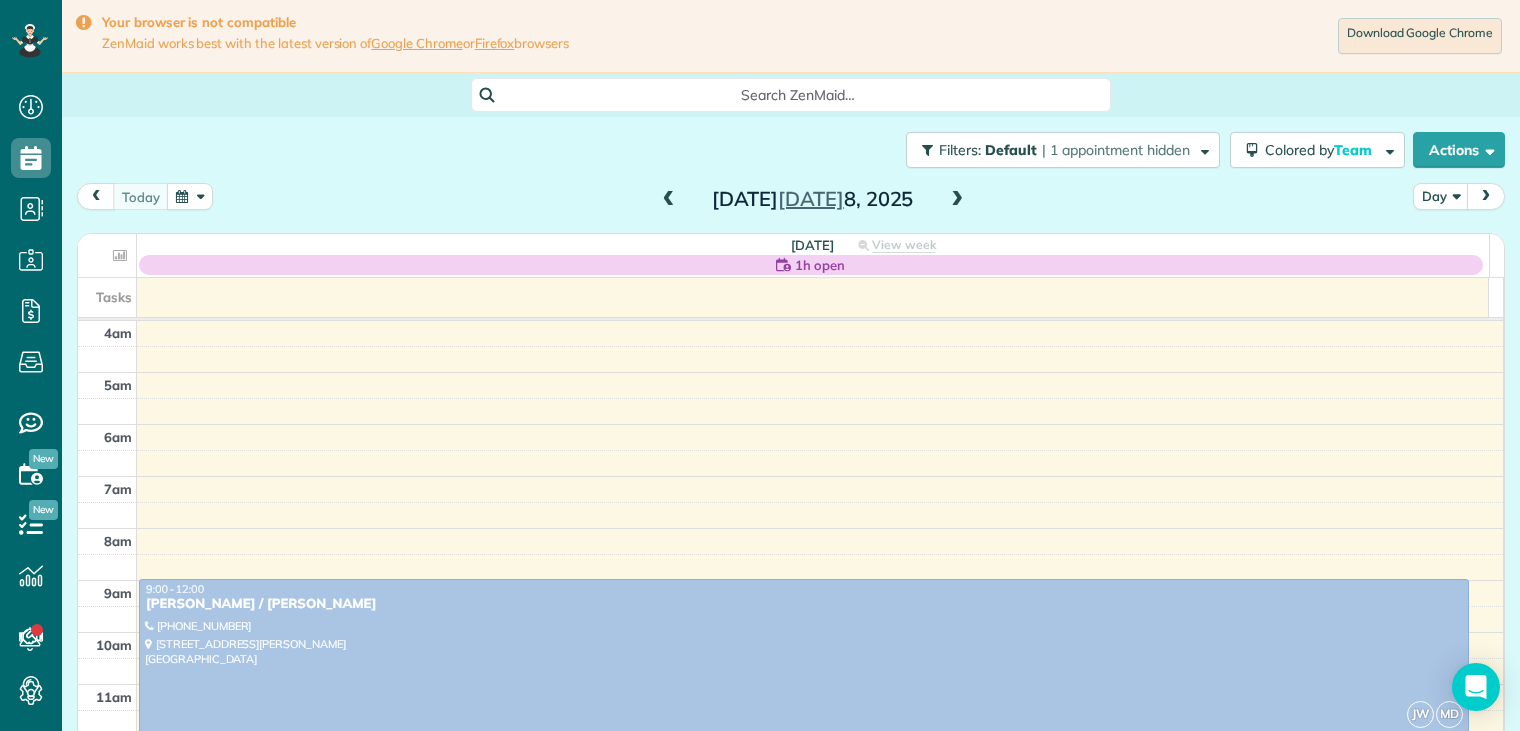 scroll, scrollTop: 0, scrollLeft: 0, axis: both 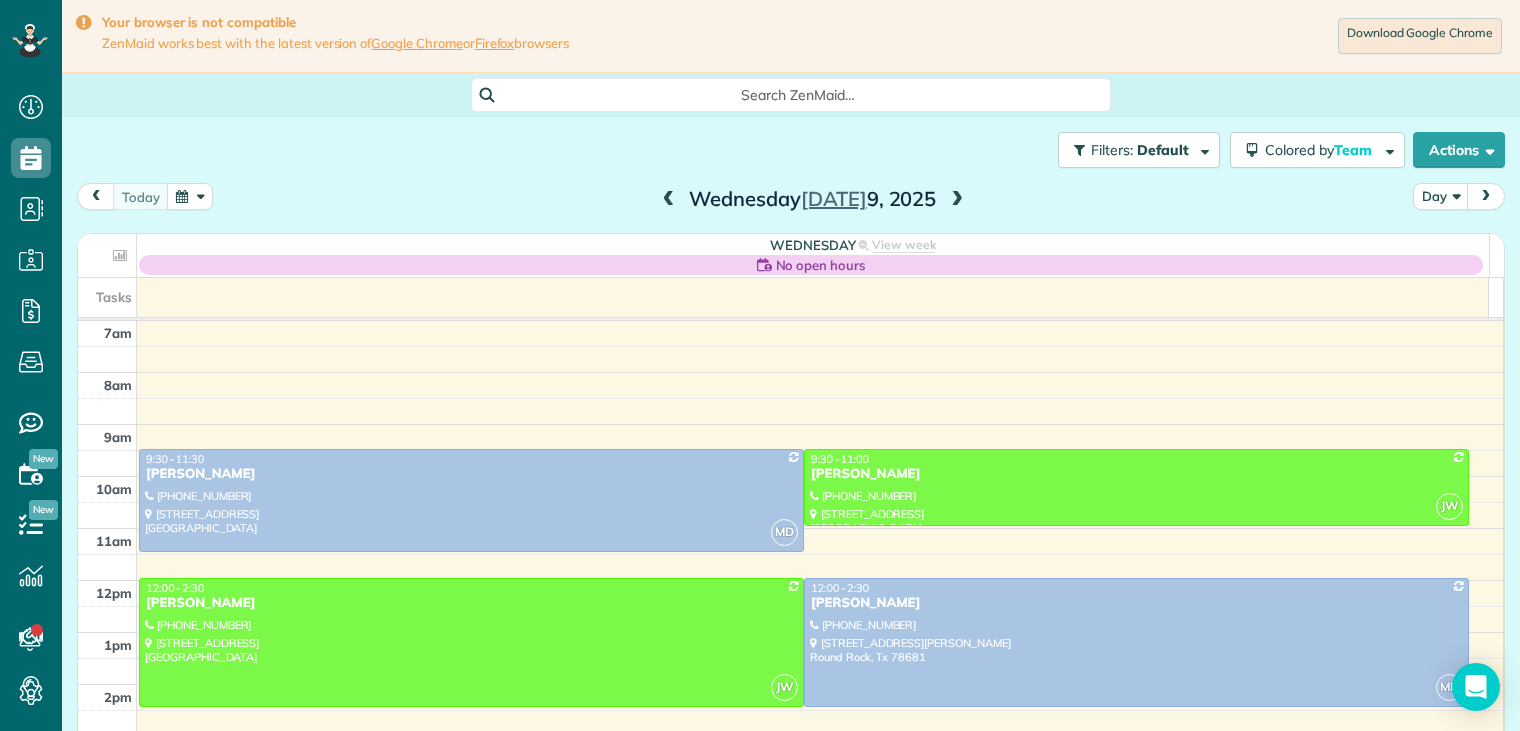 click at bounding box center [957, 200] 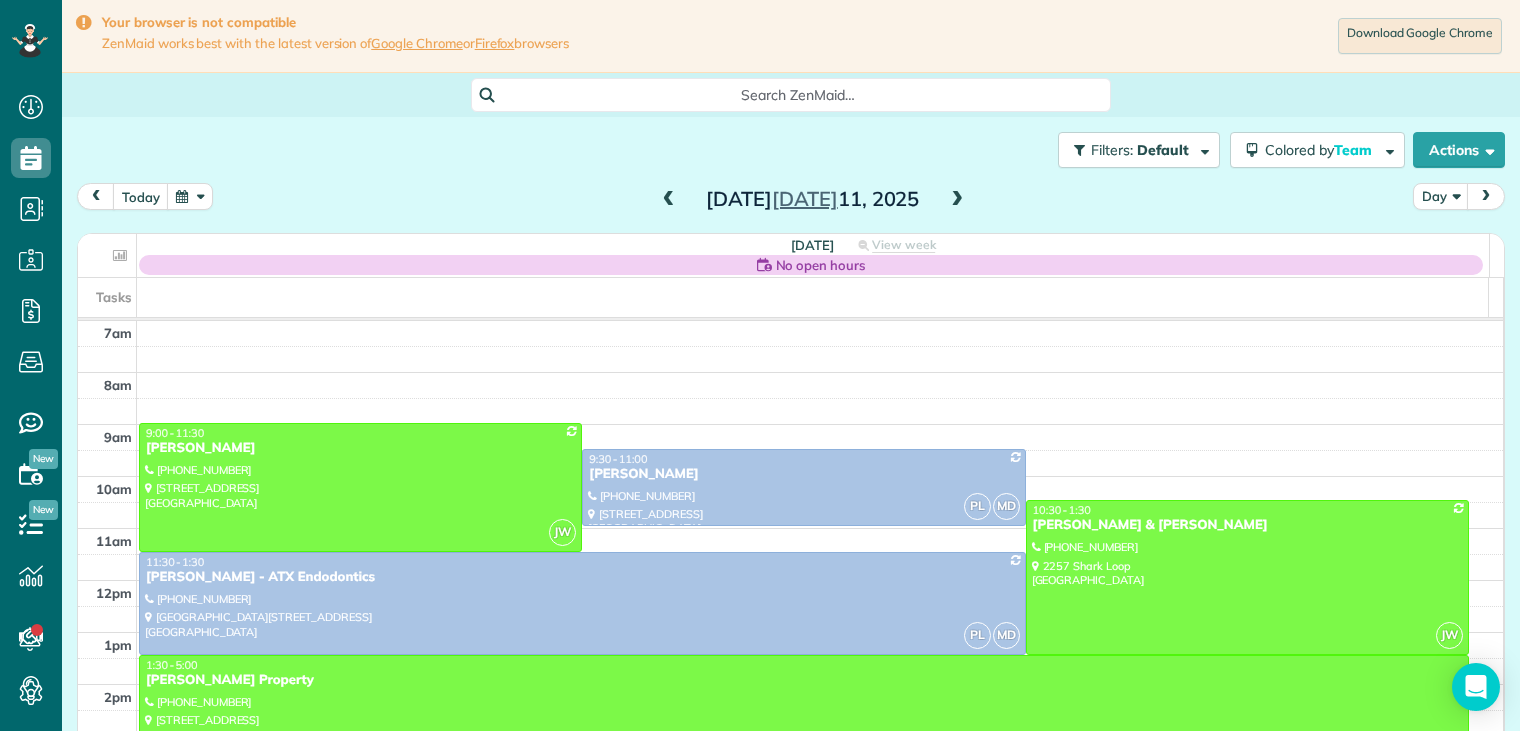 click at bounding box center [669, 200] 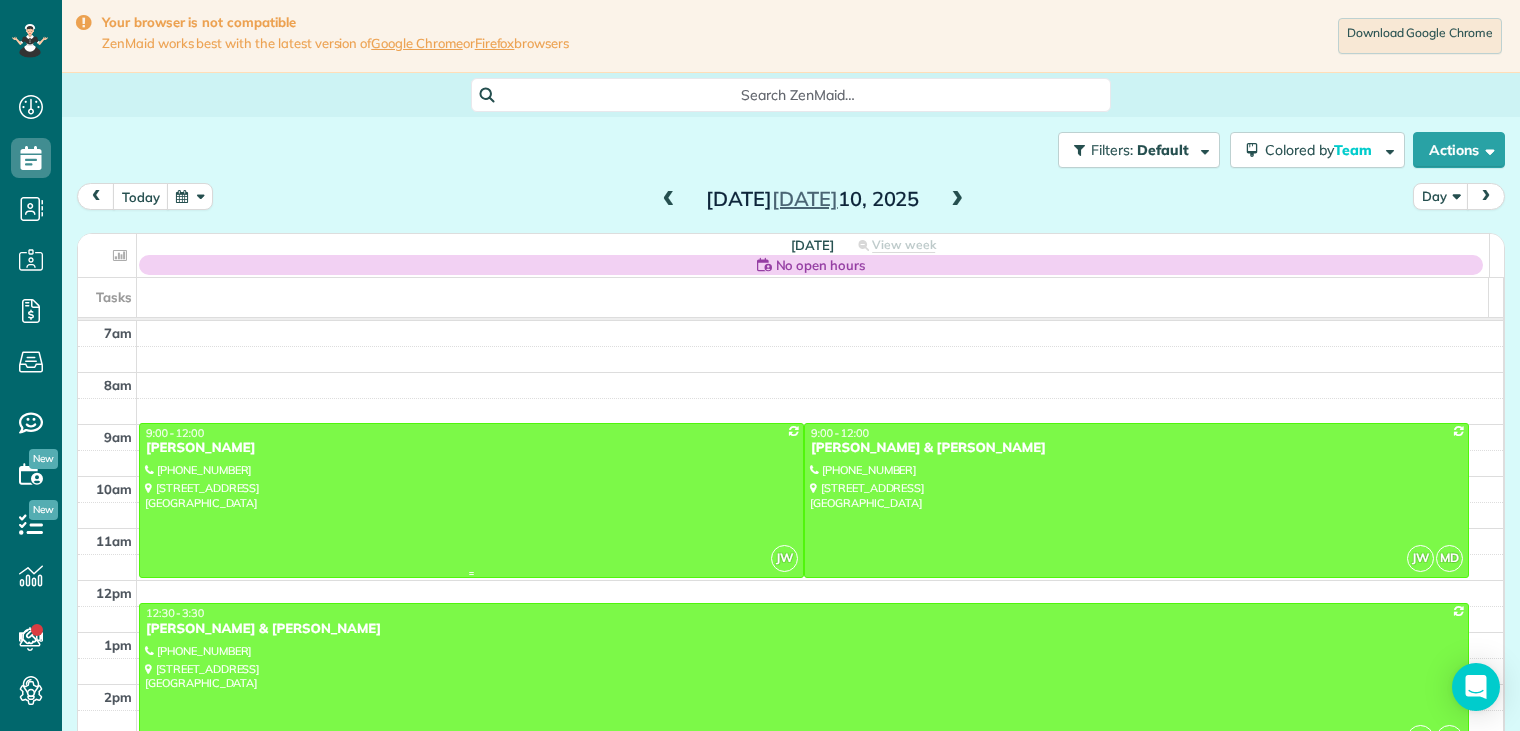 click on "Houser" at bounding box center (471, 448) 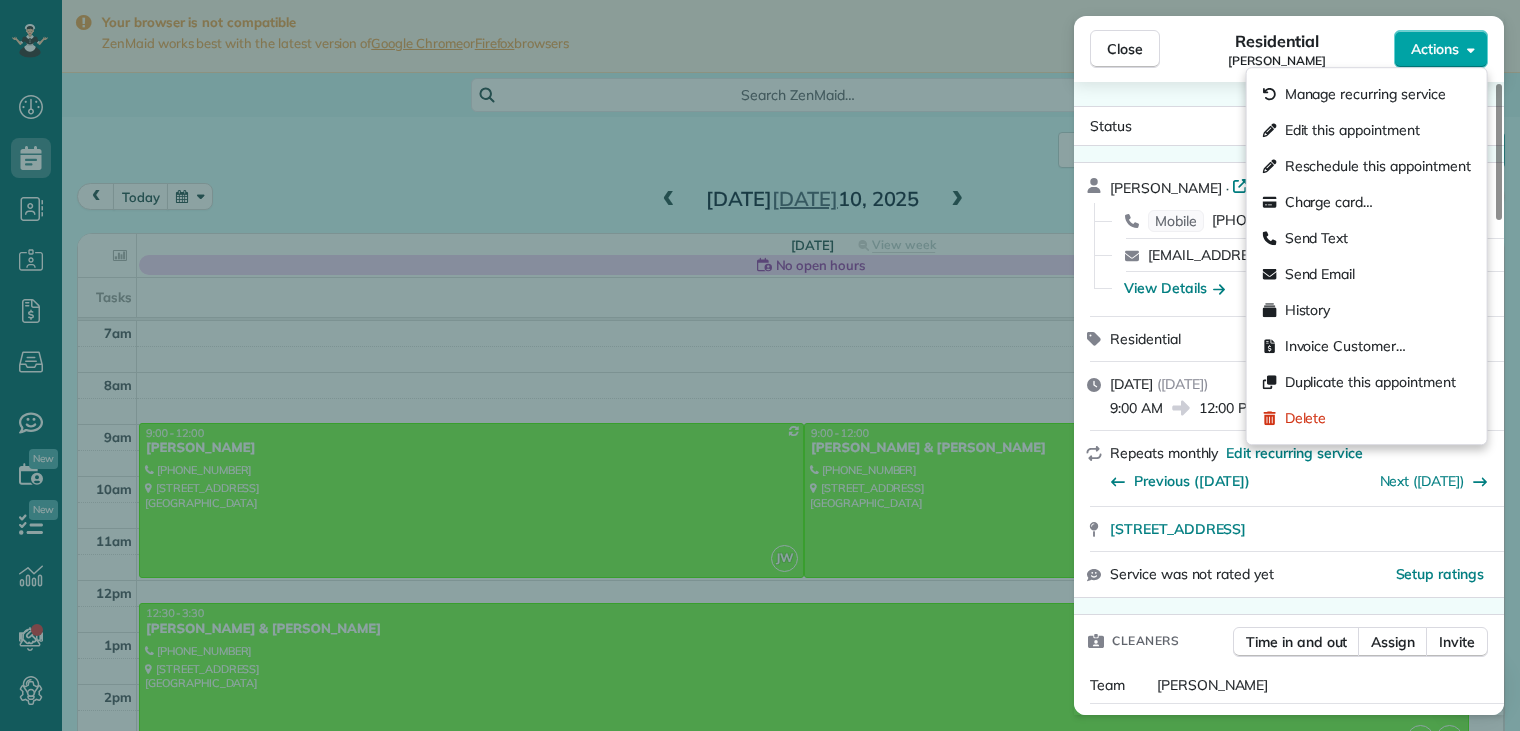 click on "Actions" at bounding box center (1435, 49) 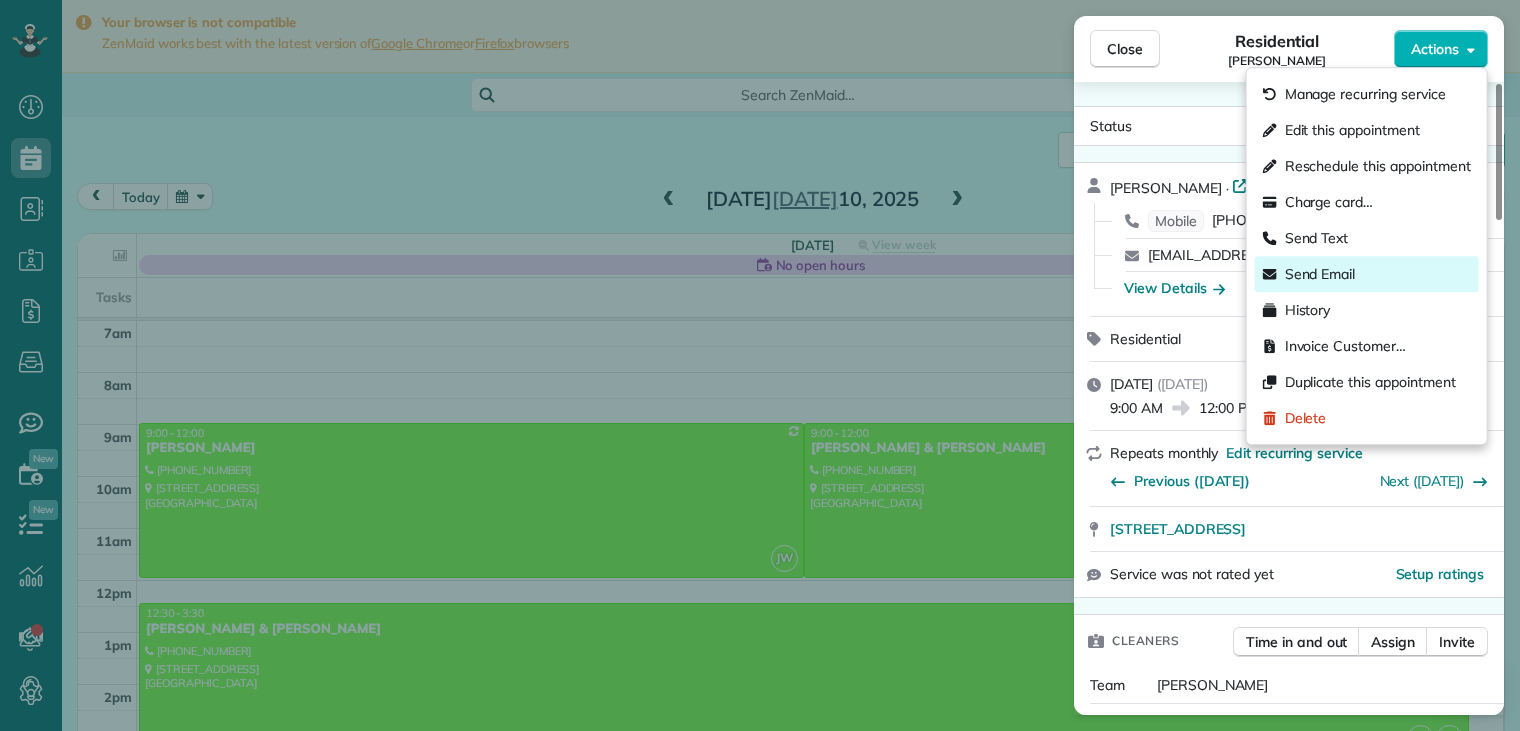 click on "Send Email" at bounding box center [1320, 274] 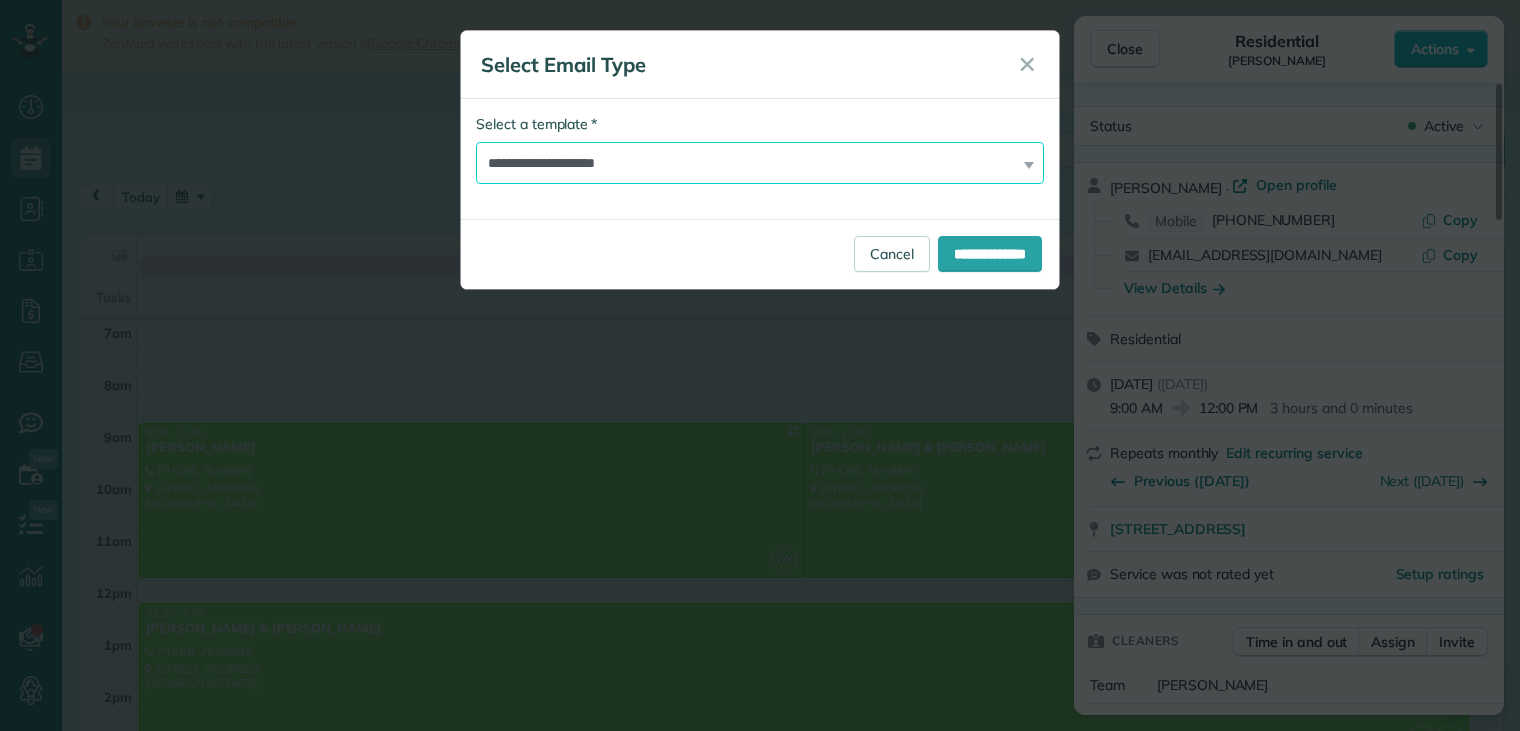click on "**********" at bounding box center (760, 163) 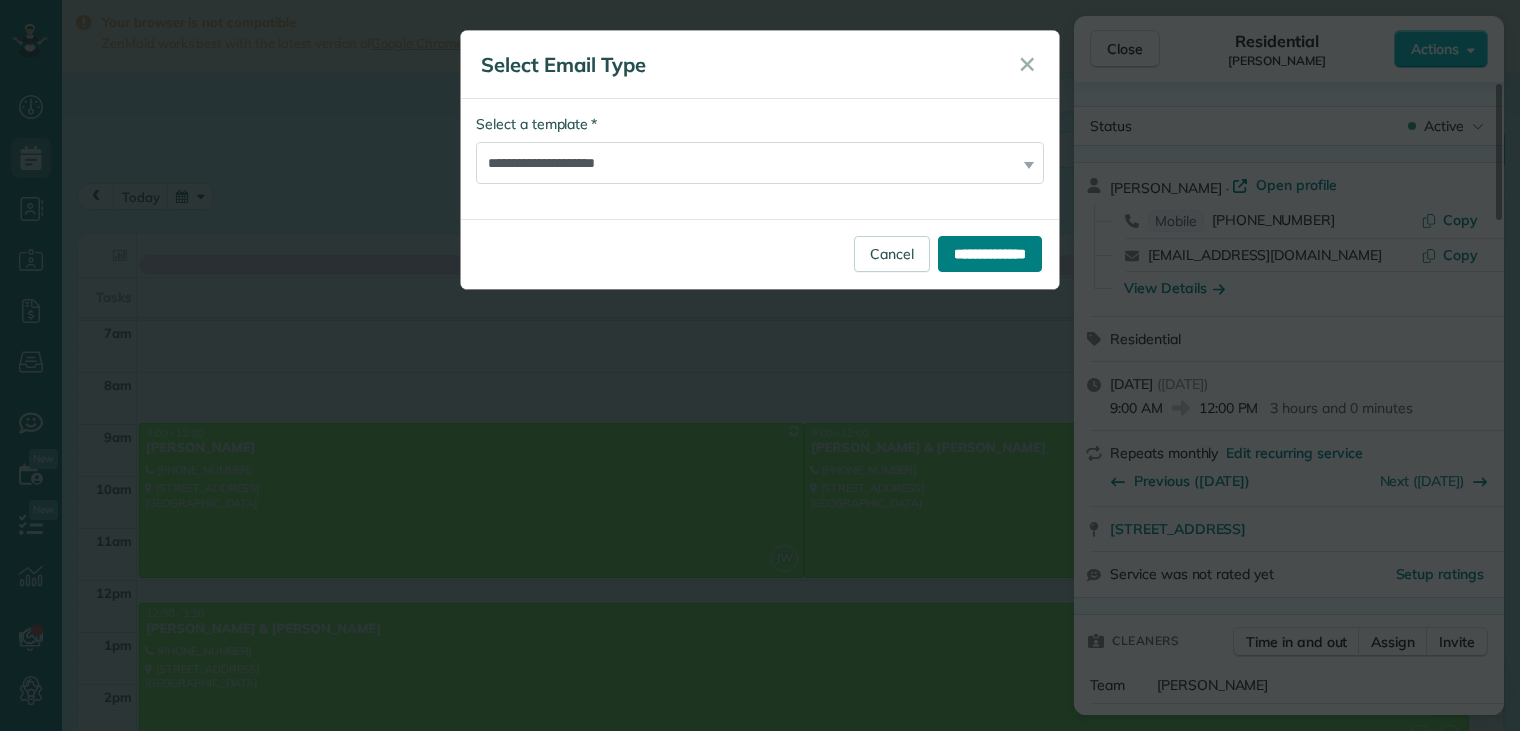 click on "**********" at bounding box center [990, 254] 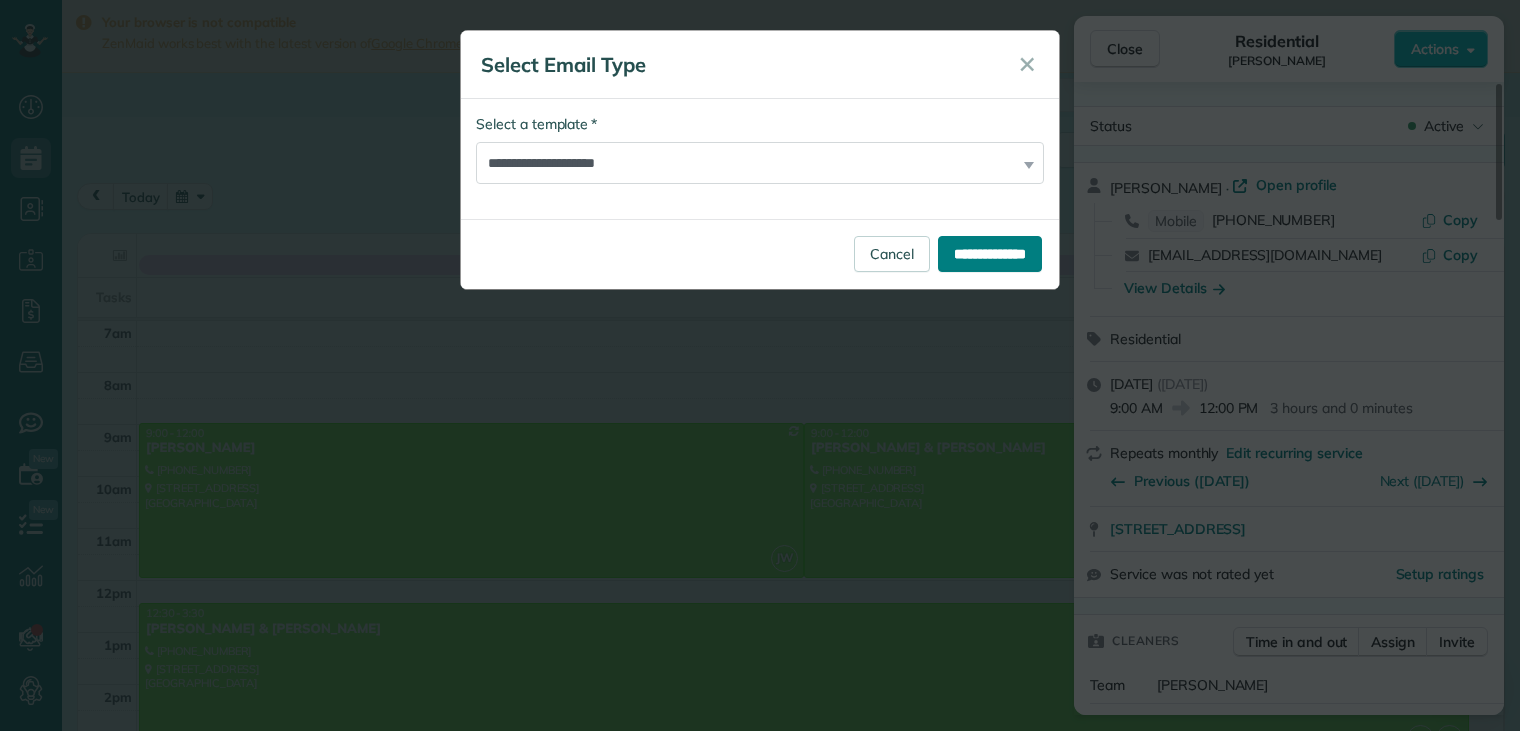 click on "**********" at bounding box center (760, 160) 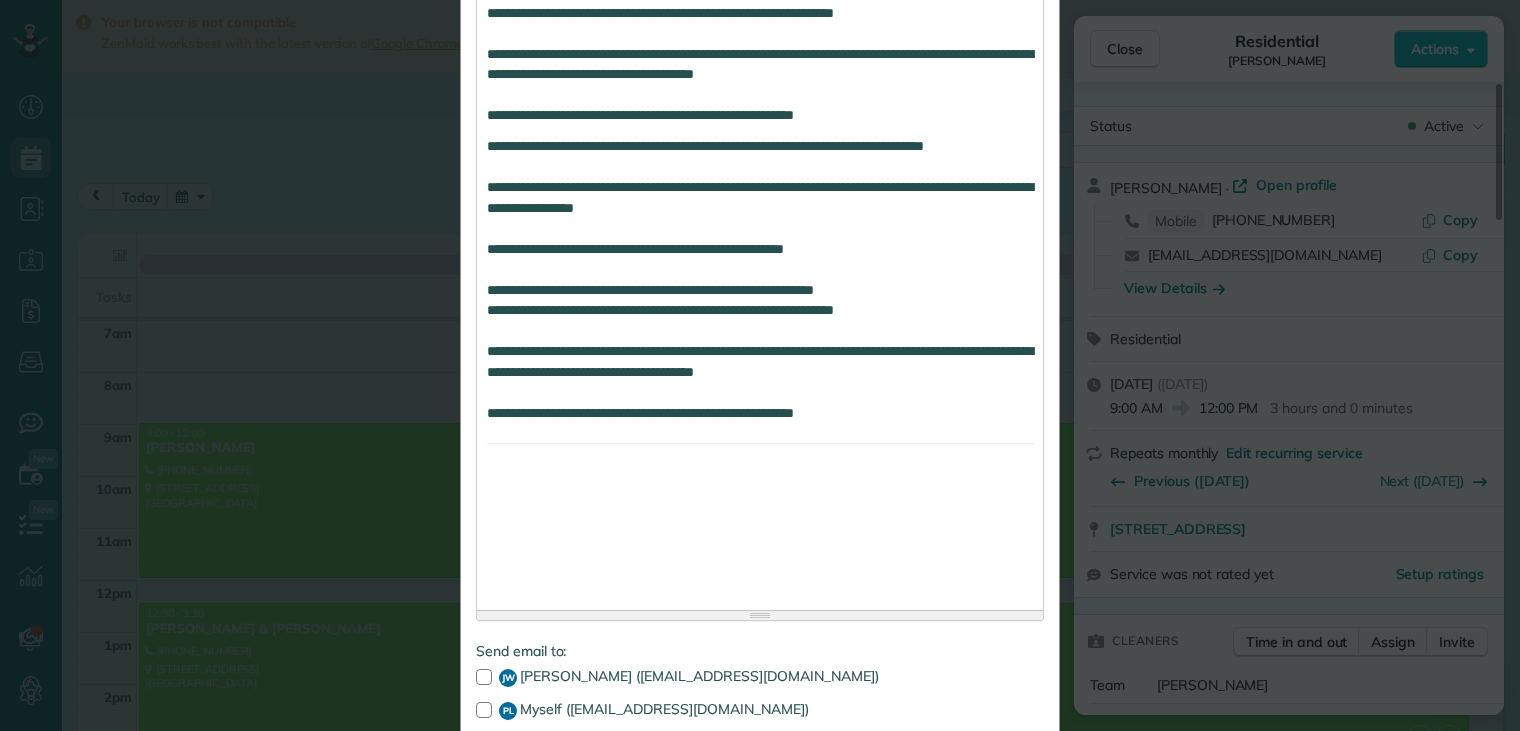 scroll, scrollTop: 1361, scrollLeft: 0, axis: vertical 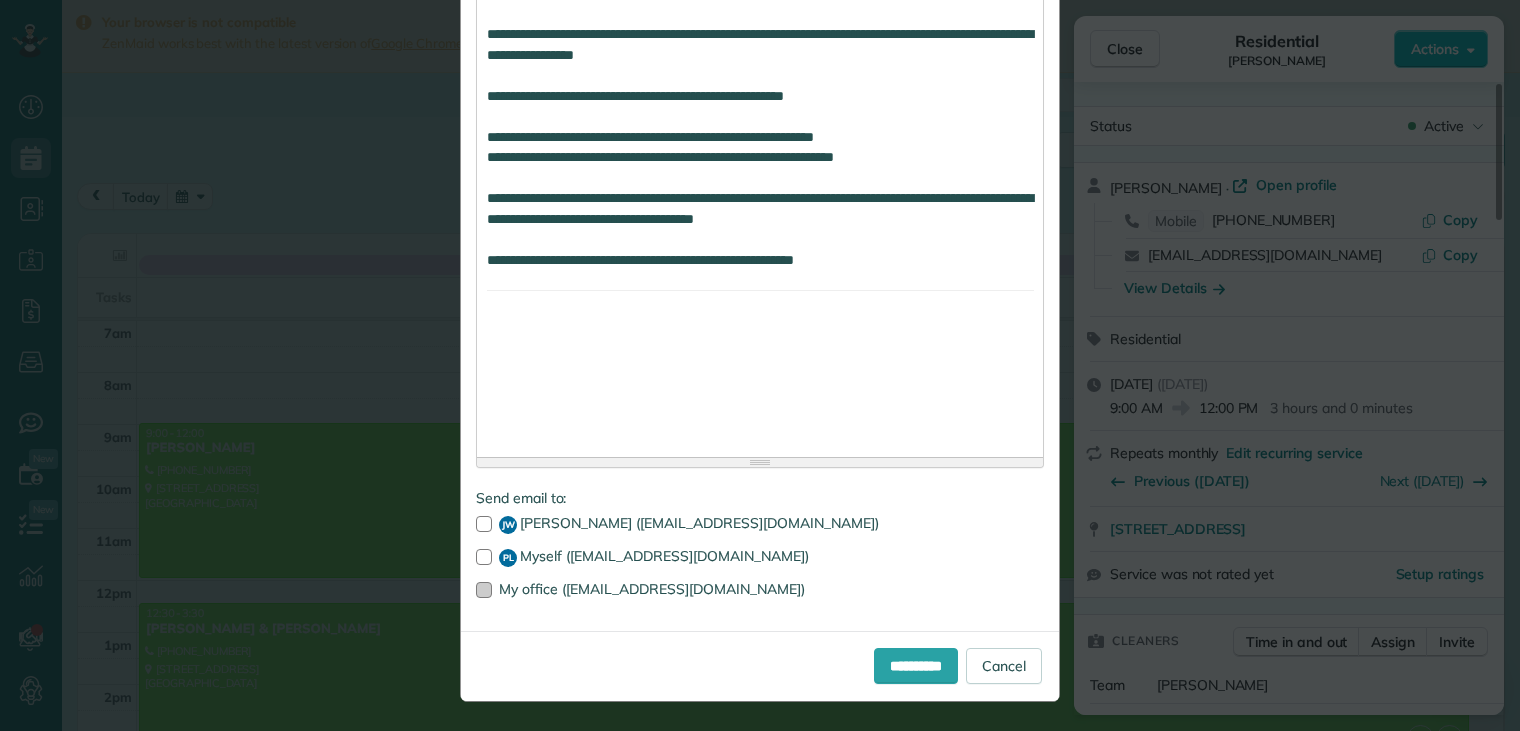 click at bounding box center [484, 590] 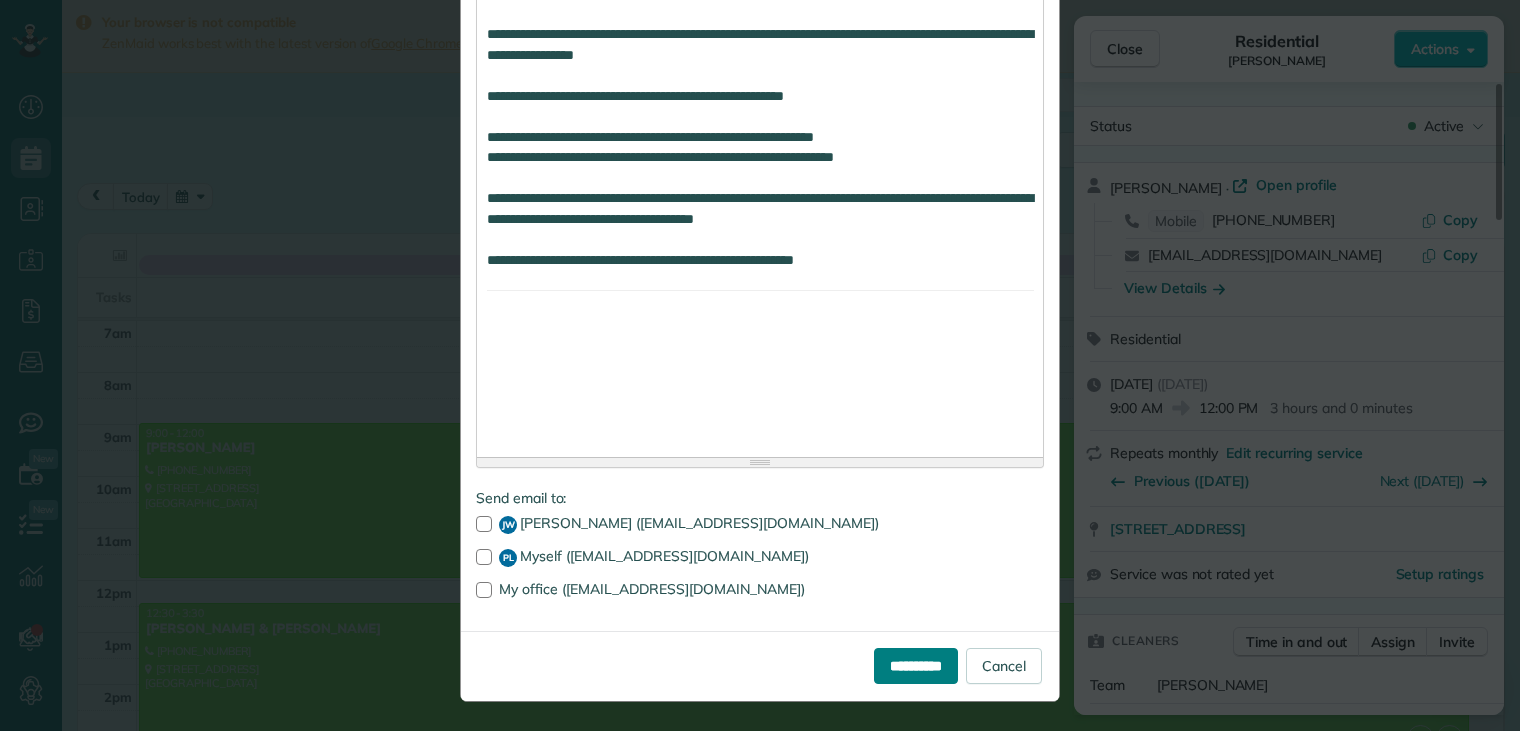 click on "**********" at bounding box center [916, 666] 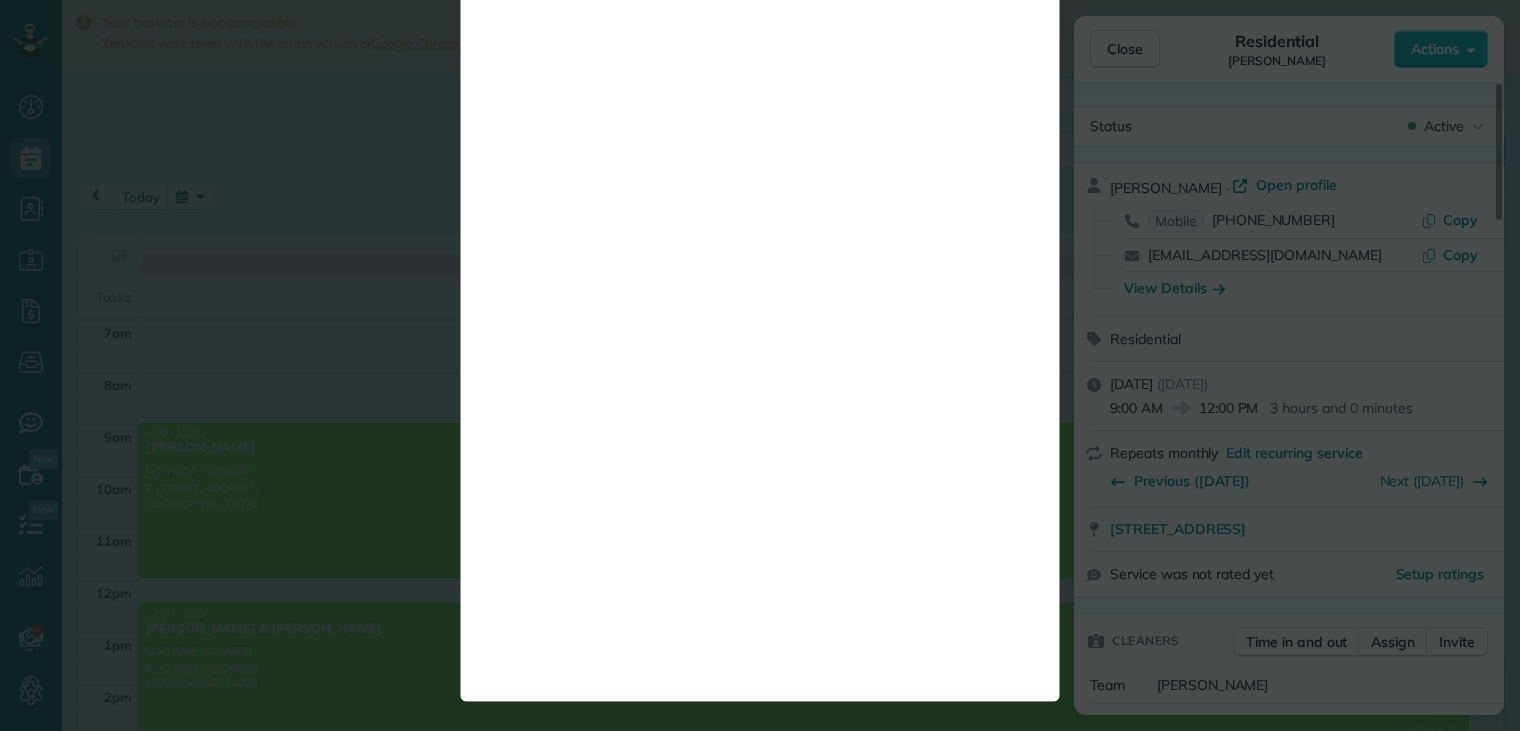 scroll, scrollTop: 0, scrollLeft: 0, axis: both 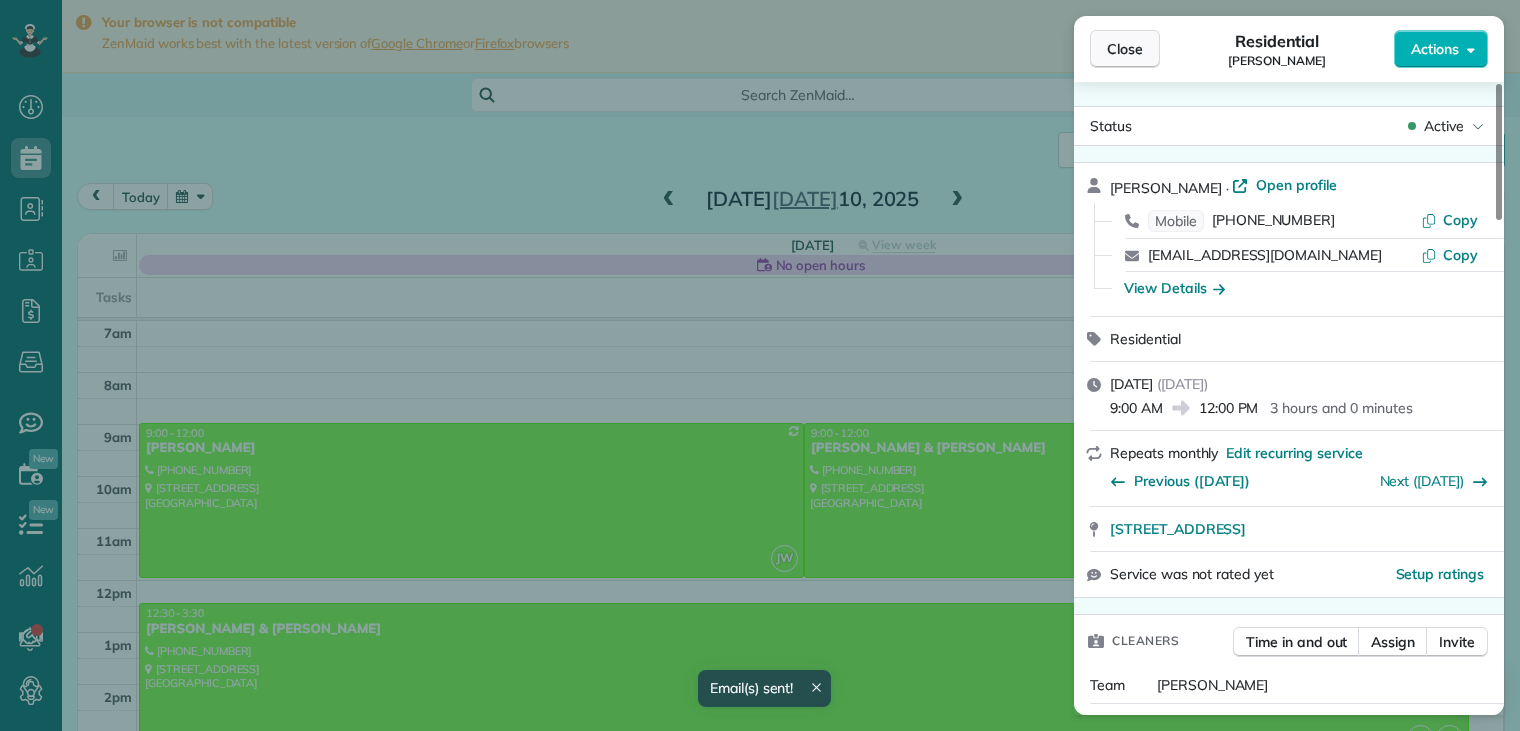 click on "Close" at bounding box center [1125, 49] 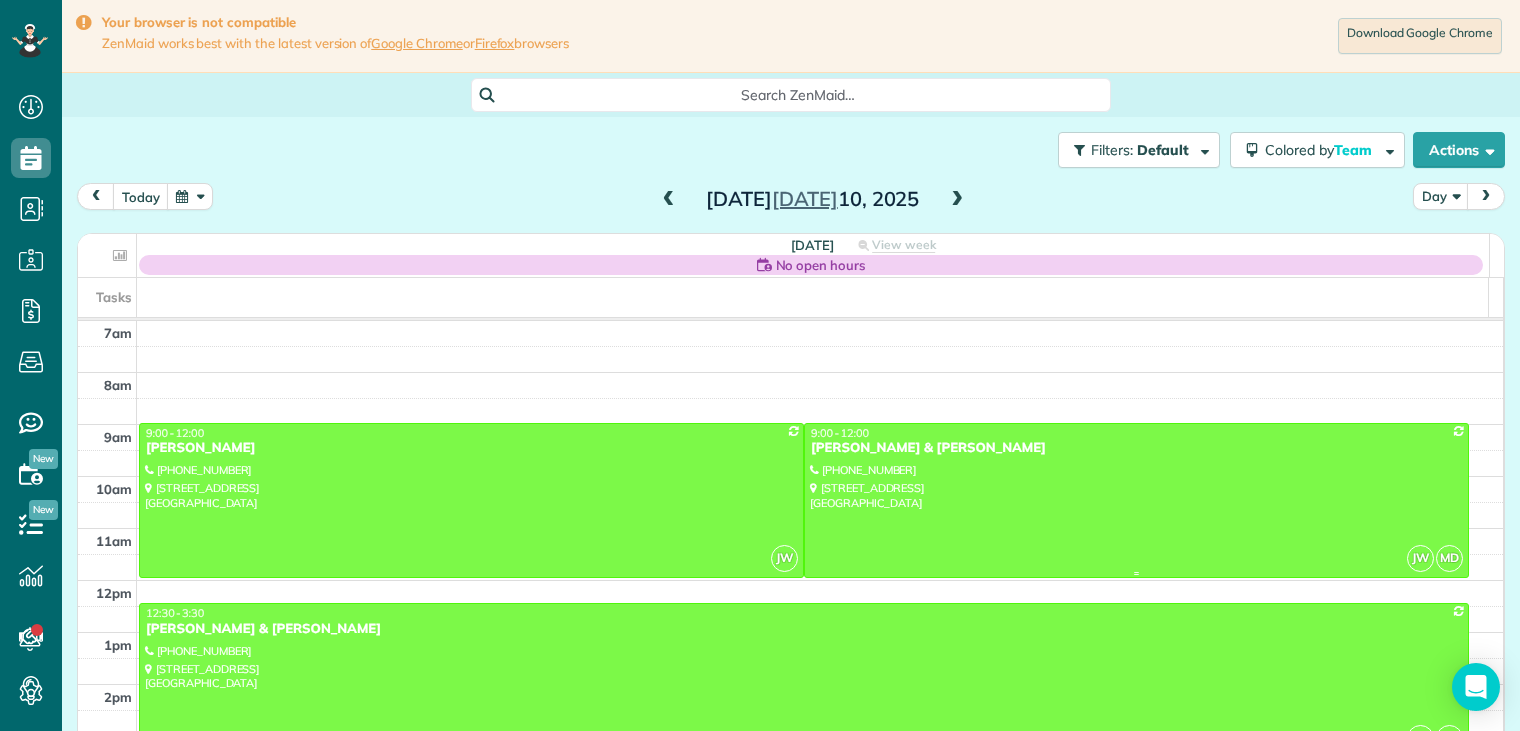 click on "Jill & Josh Stearns" at bounding box center [1136, 448] 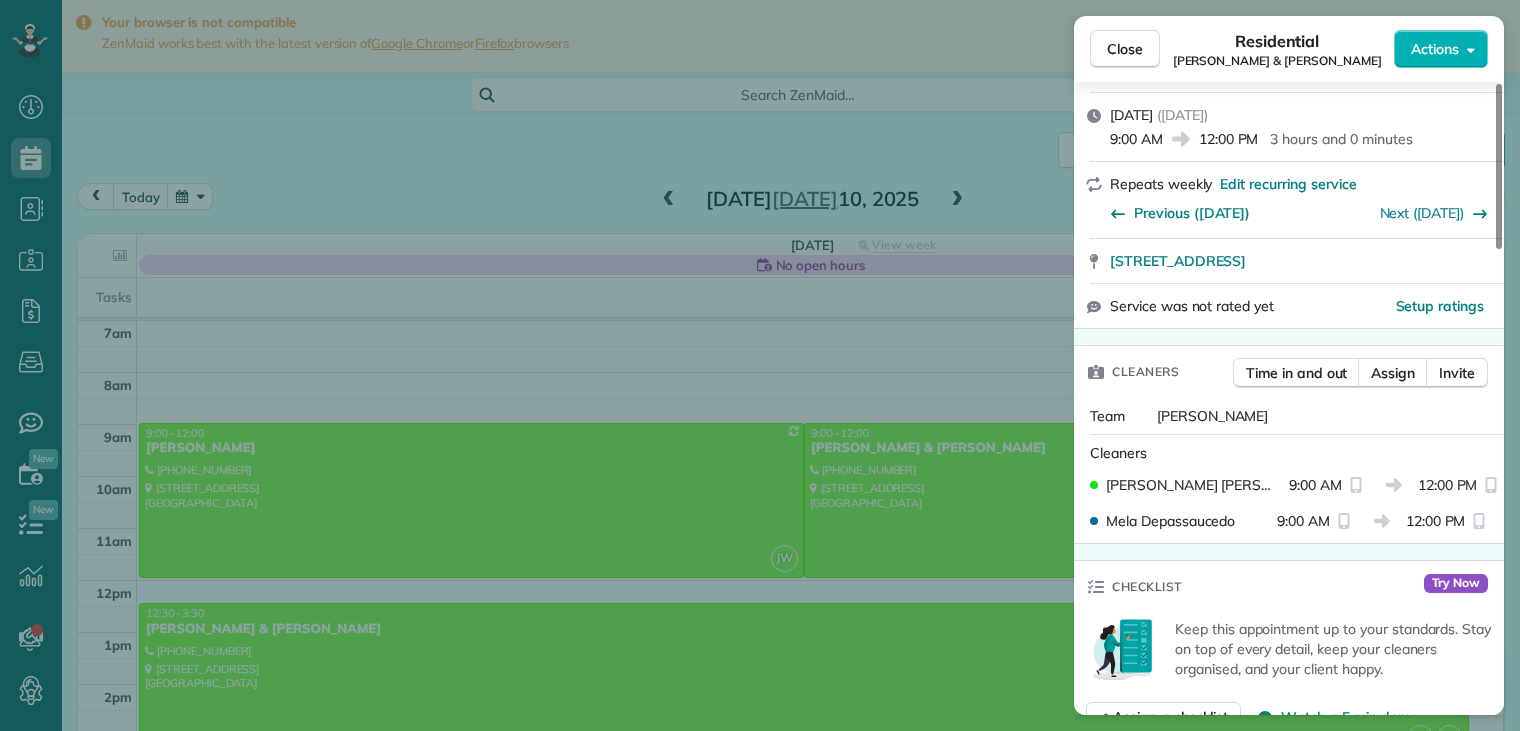 scroll, scrollTop: 400, scrollLeft: 0, axis: vertical 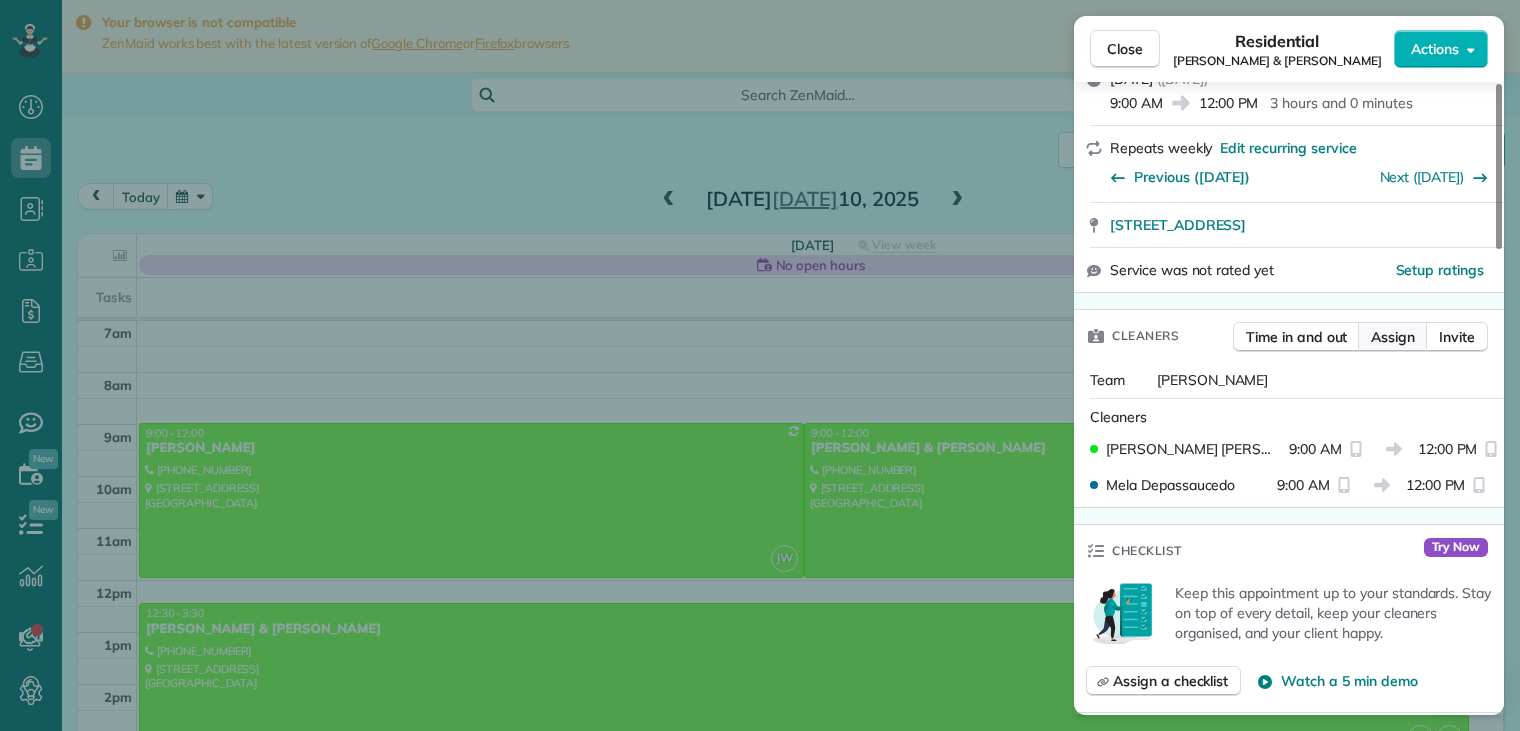 click on "Assign" at bounding box center [1393, 337] 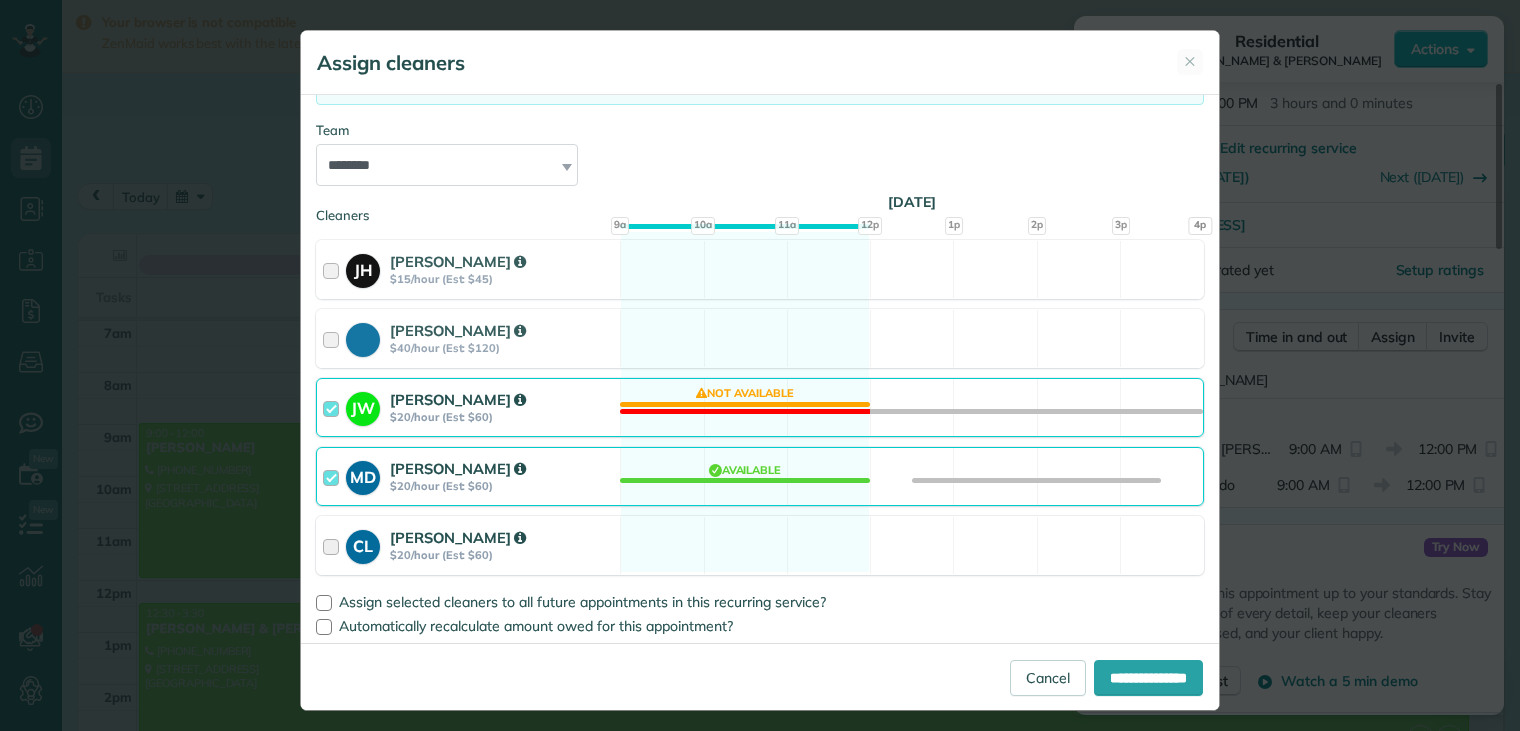 scroll, scrollTop: 193, scrollLeft: 0, axis: vertical 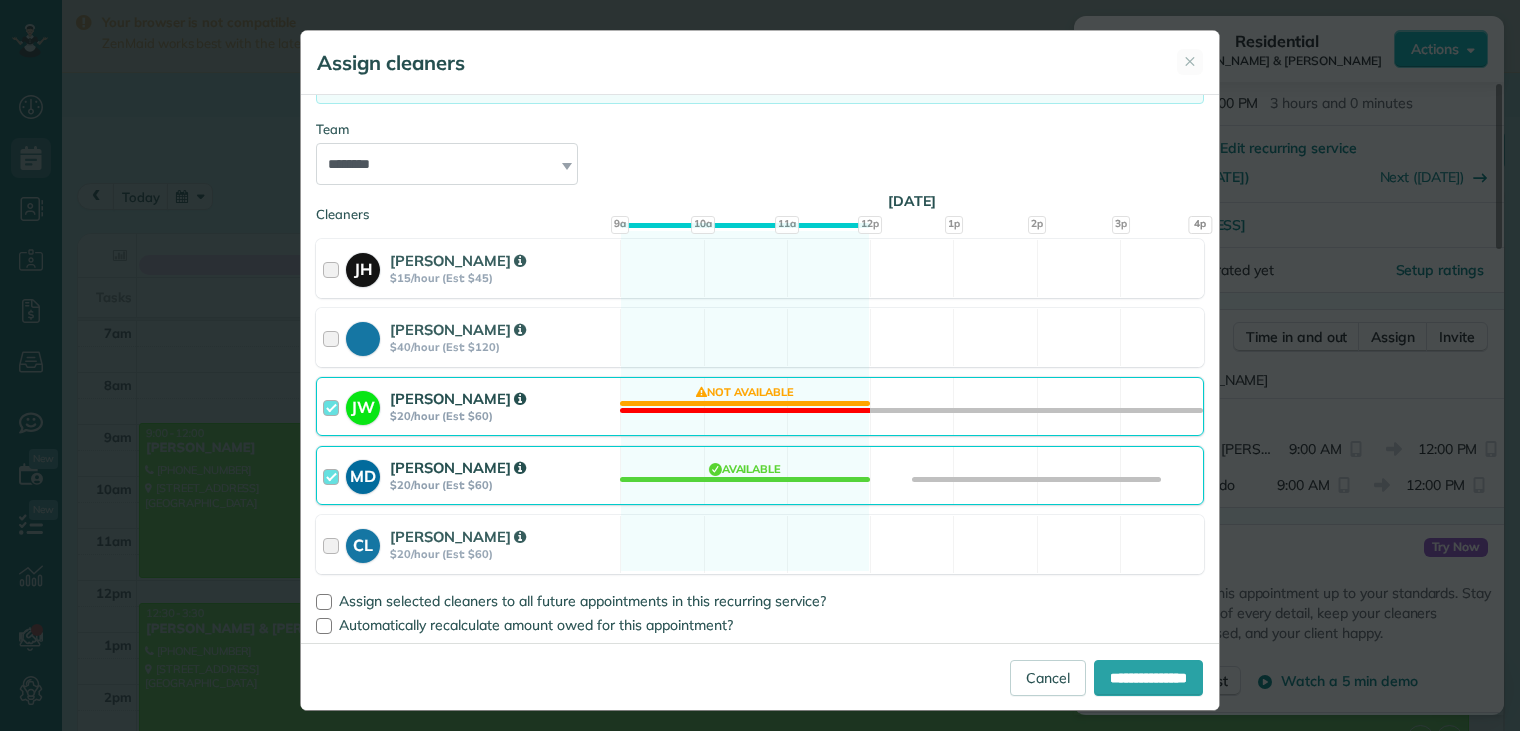 click at bounding box center [334, 406] 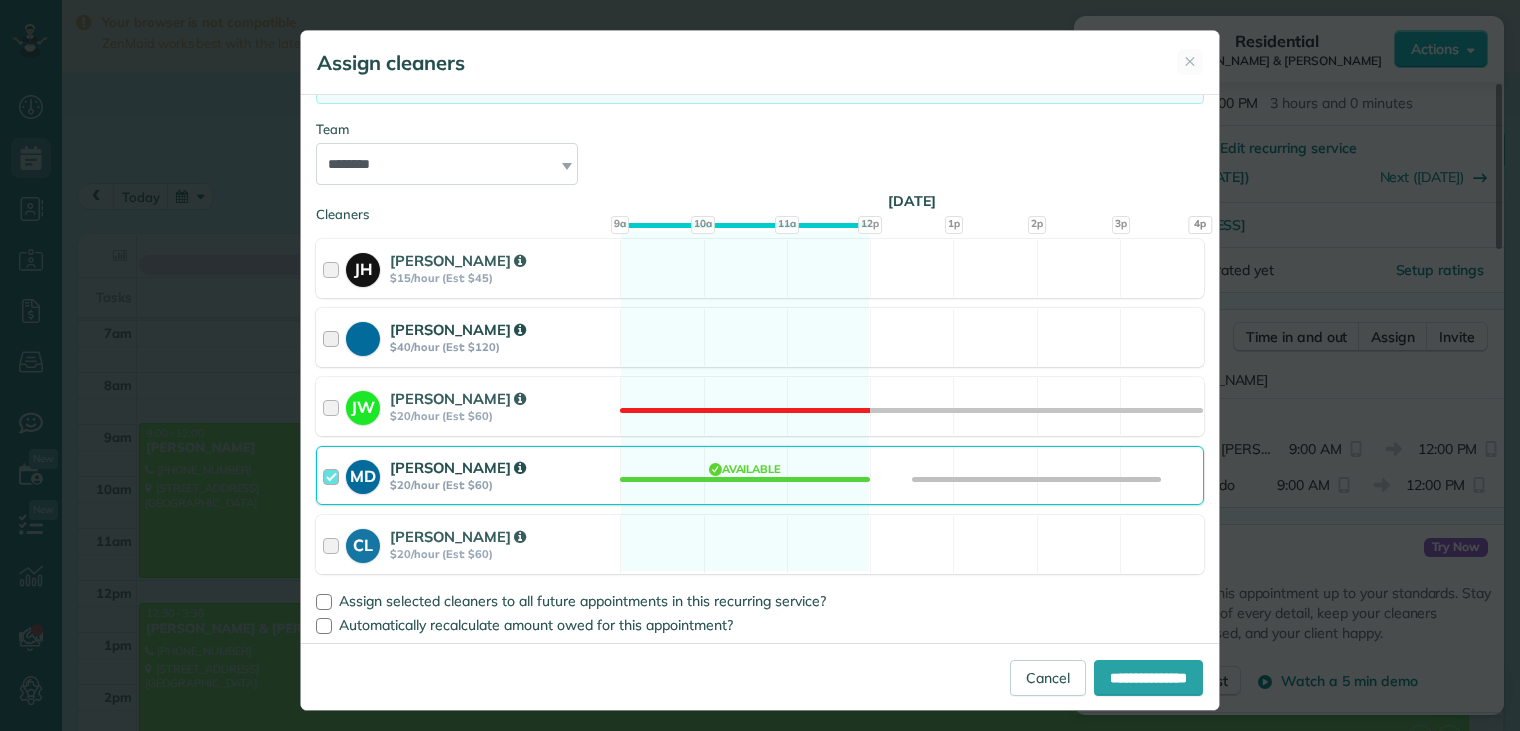 click at bounding box center [334, 337] 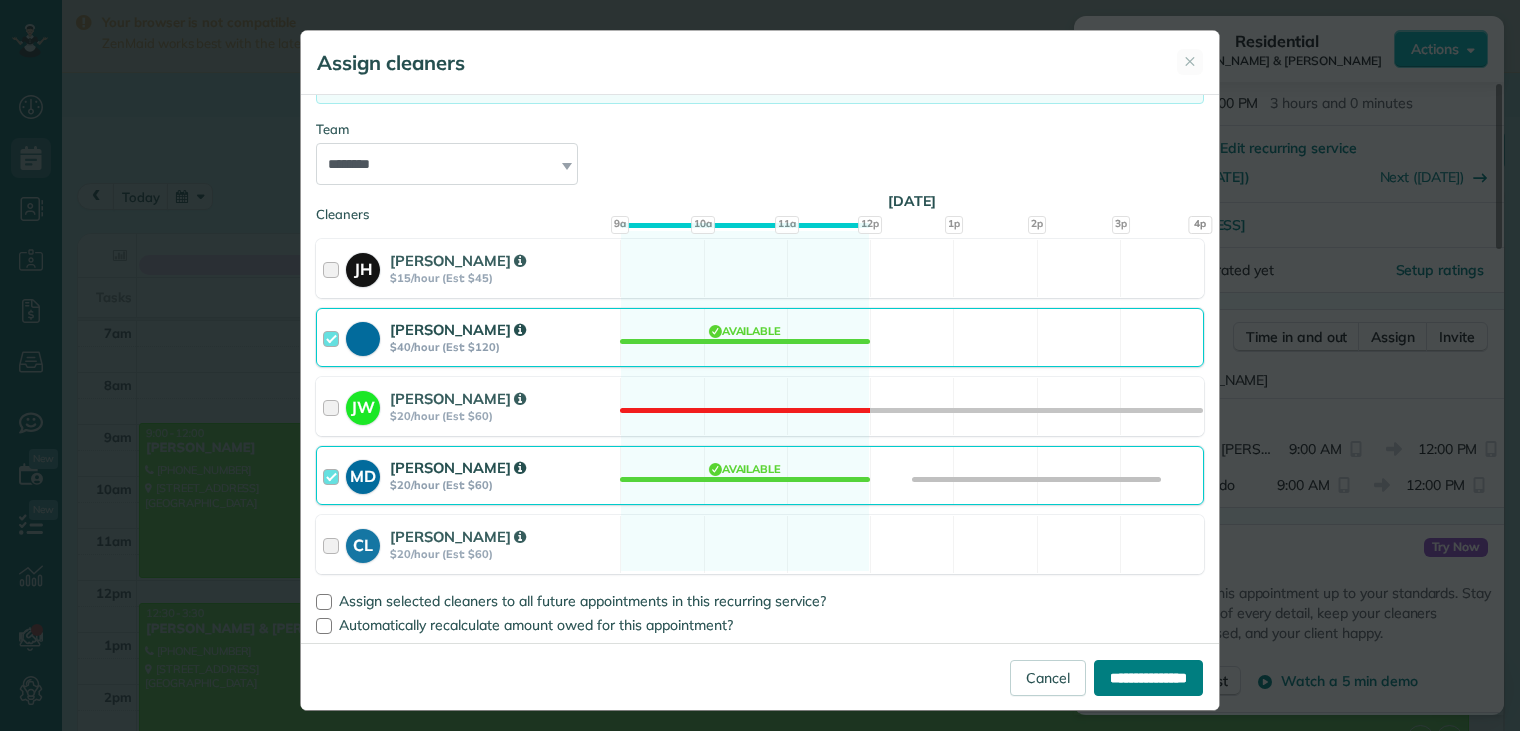 click on "**********" at bounding box center (1148, 678) 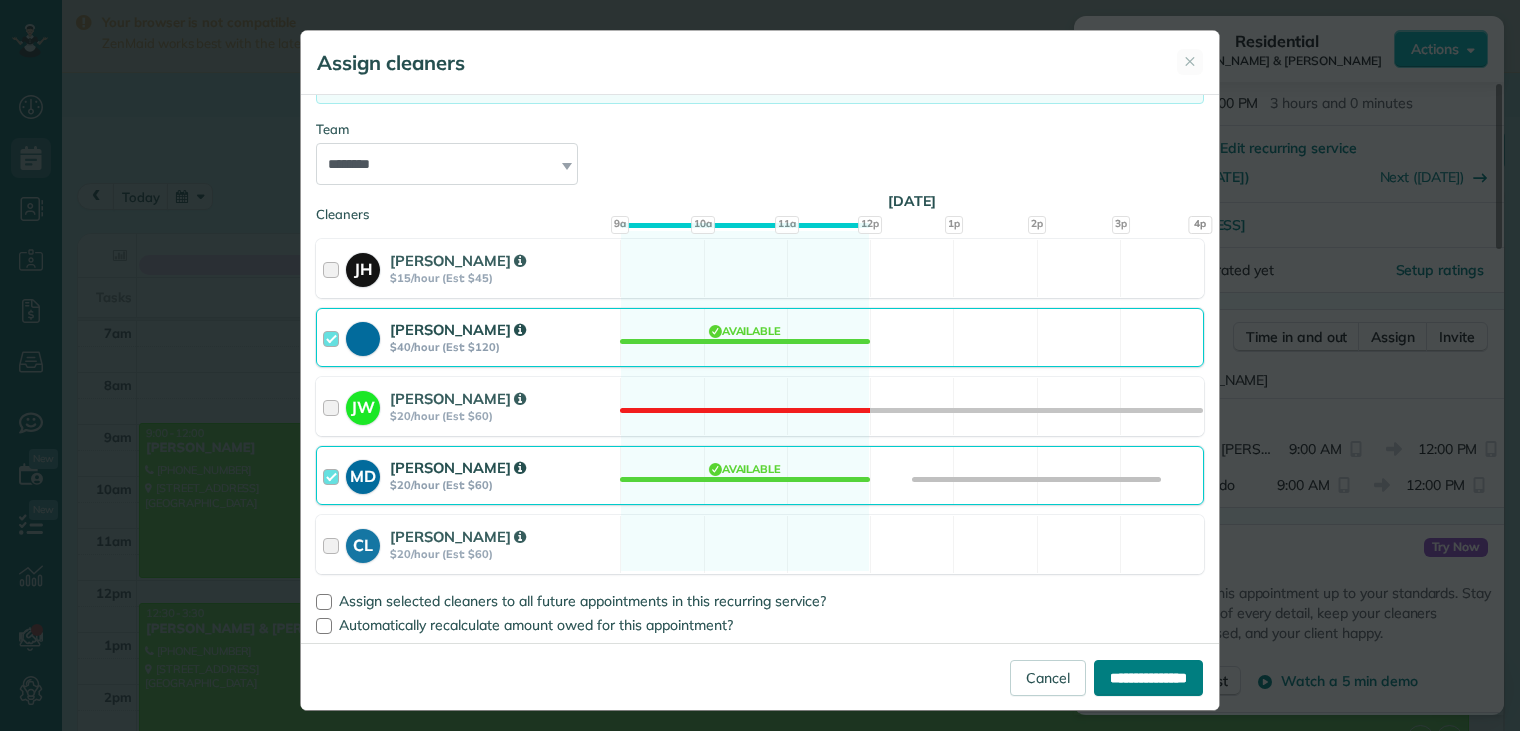 type on "**********" 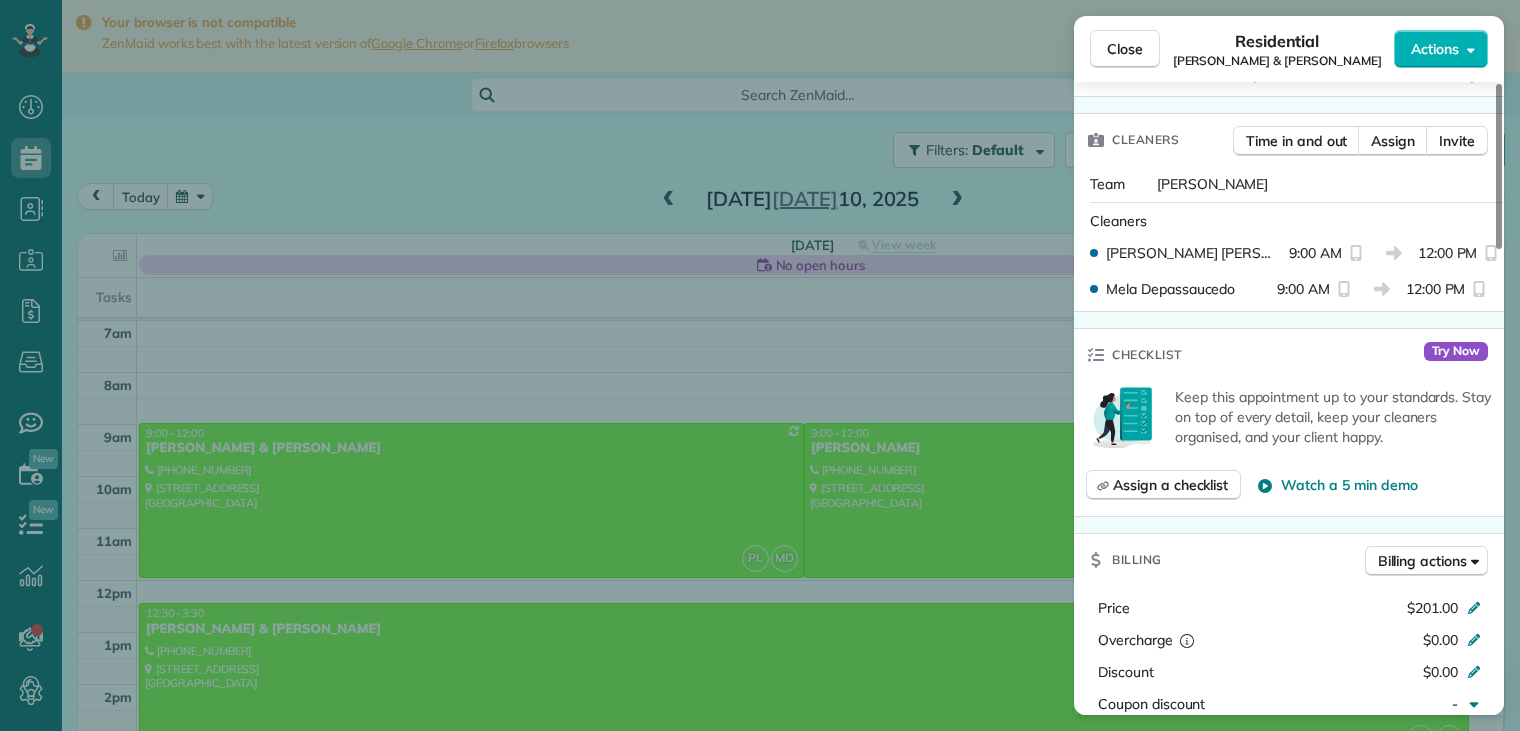 scroll, scrollTop: 600, scrollLeft: 0, axis: vertical 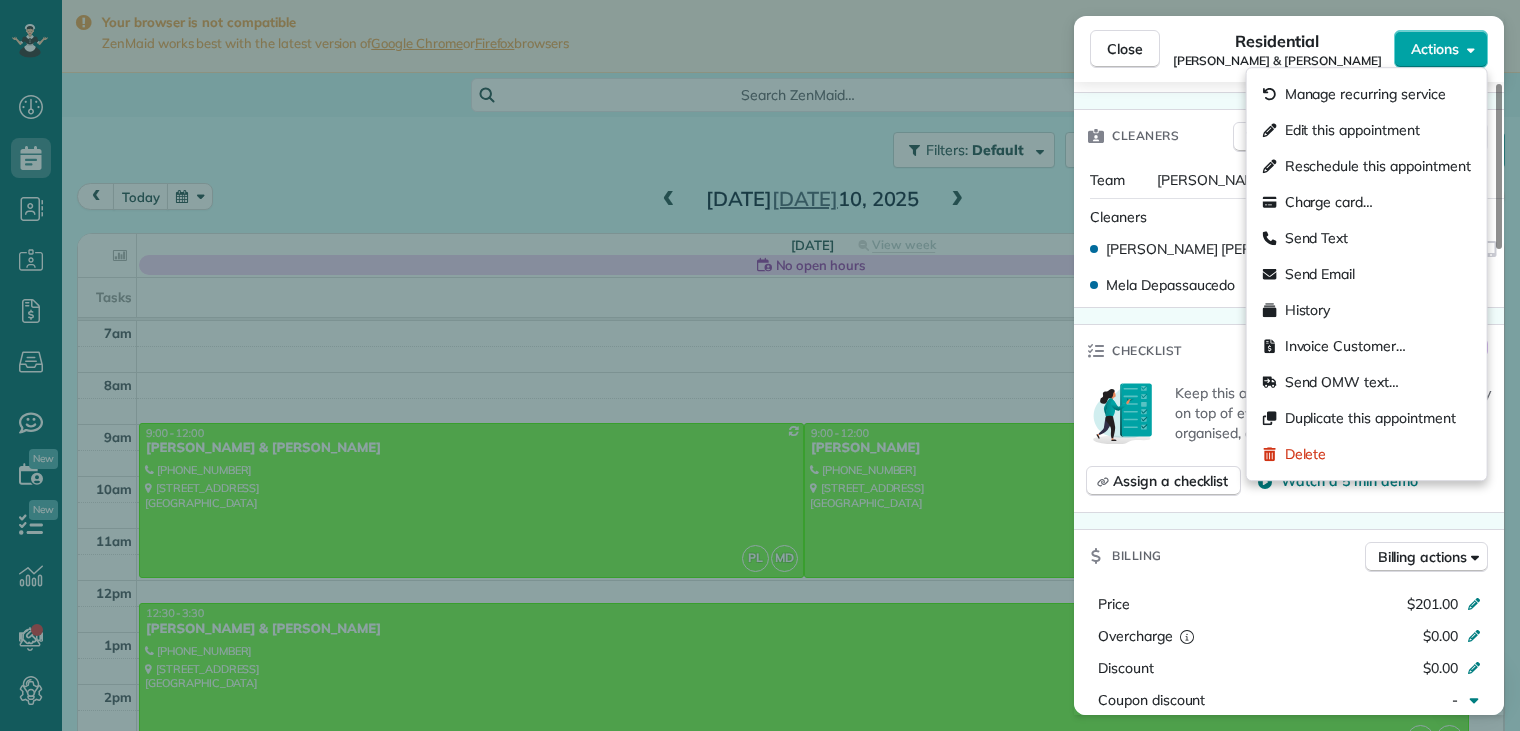 click on "Actions" at bounding box center [1435, 49] 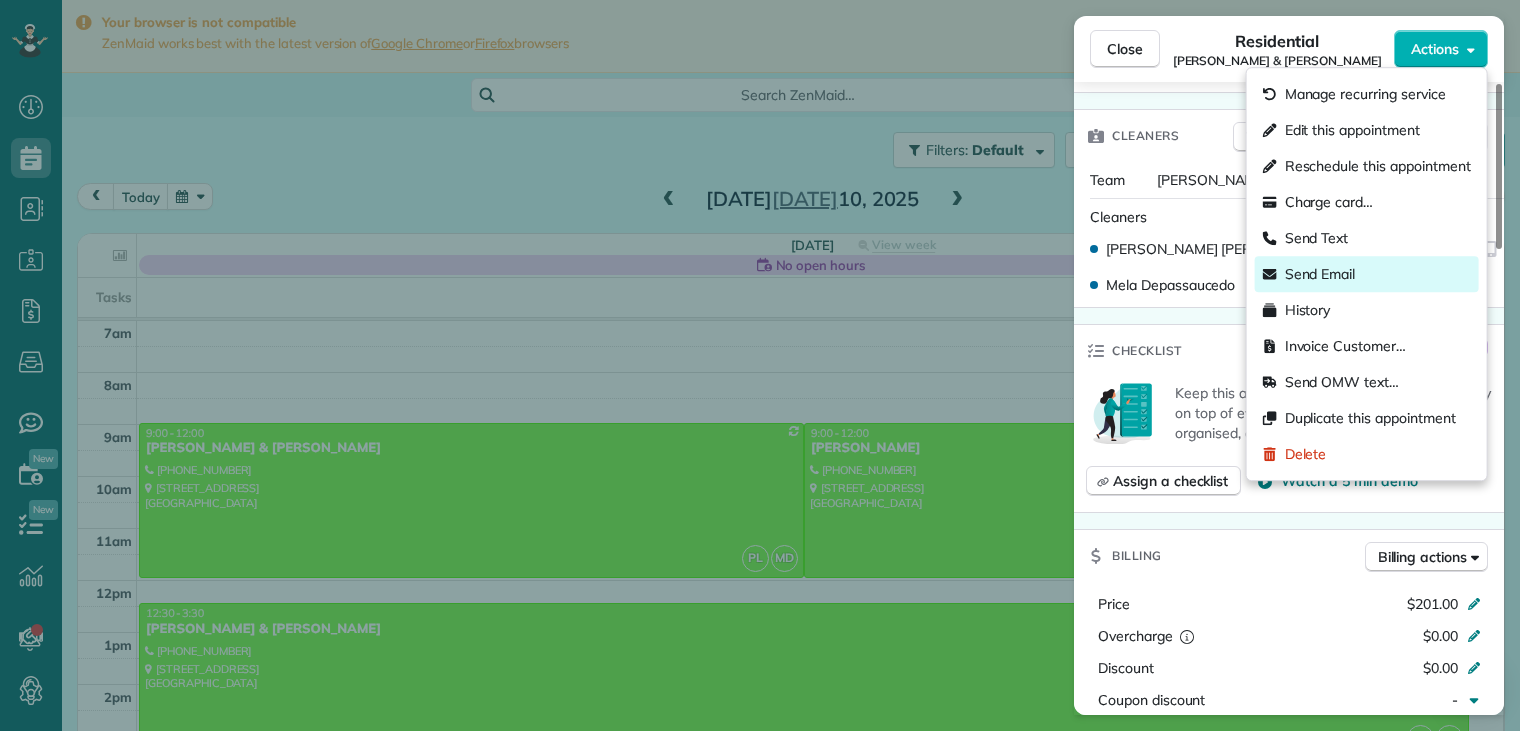 click on "Send Email" at bounding box center [1367, 274] 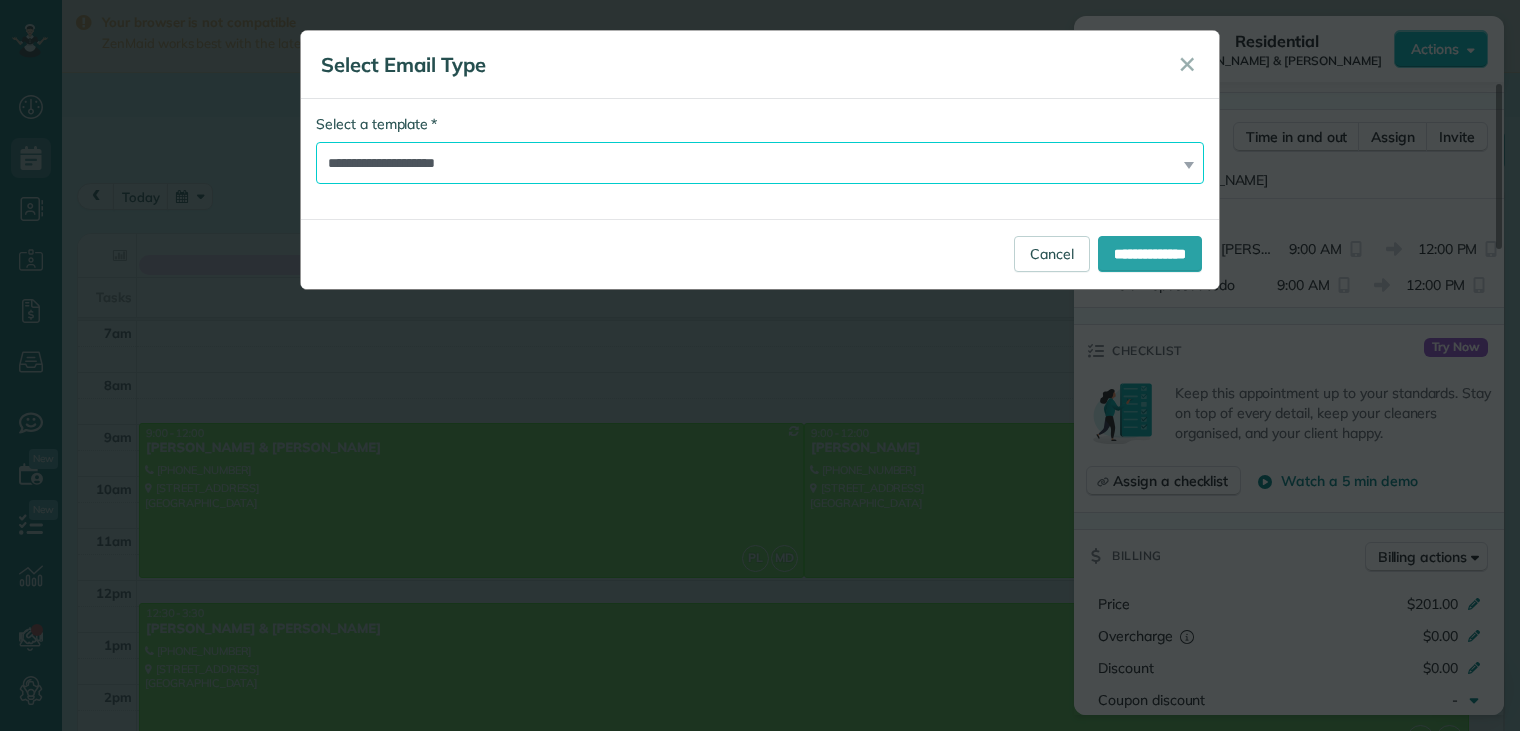 click on "**********" at bounding box center (760, 163) 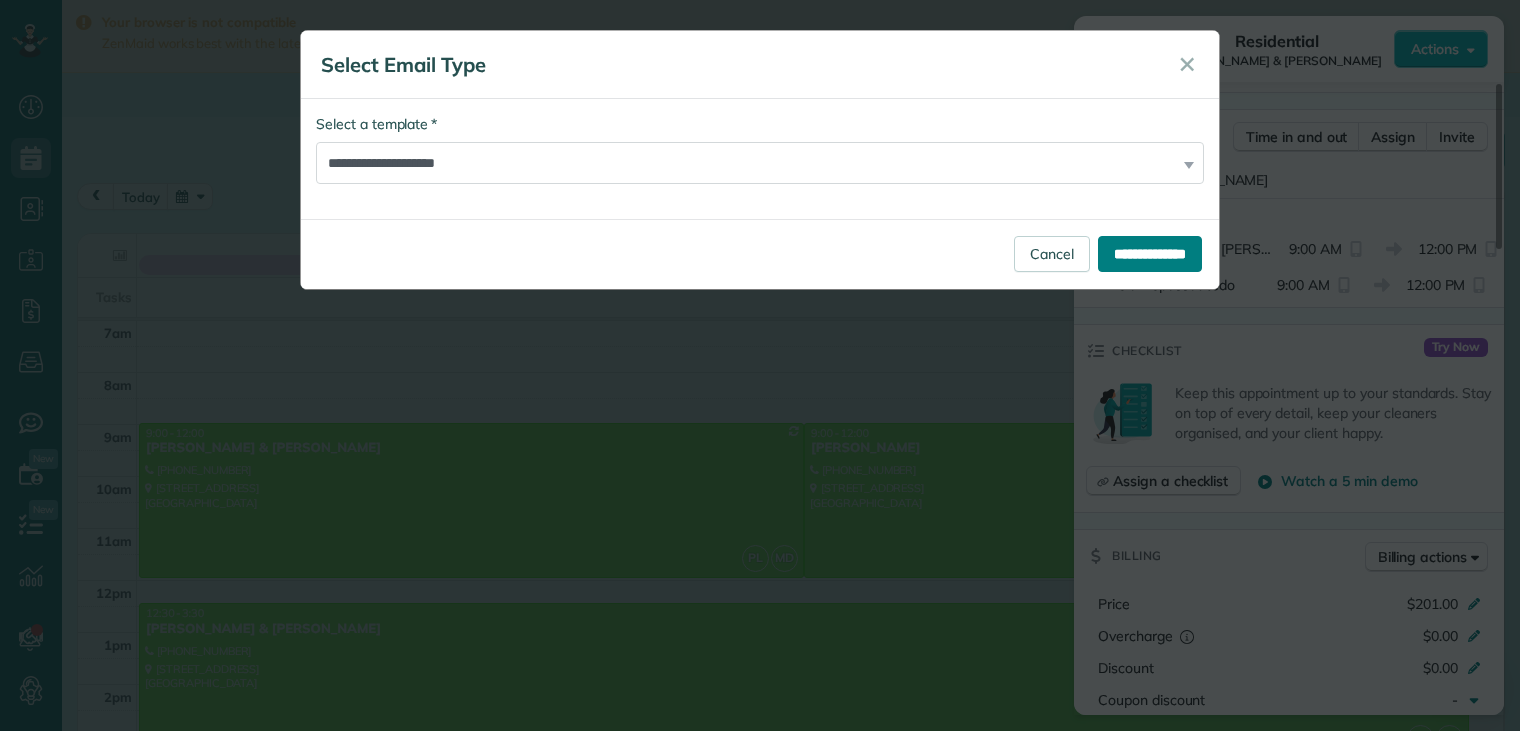click on "**********" at bounding box center (1150, 254) 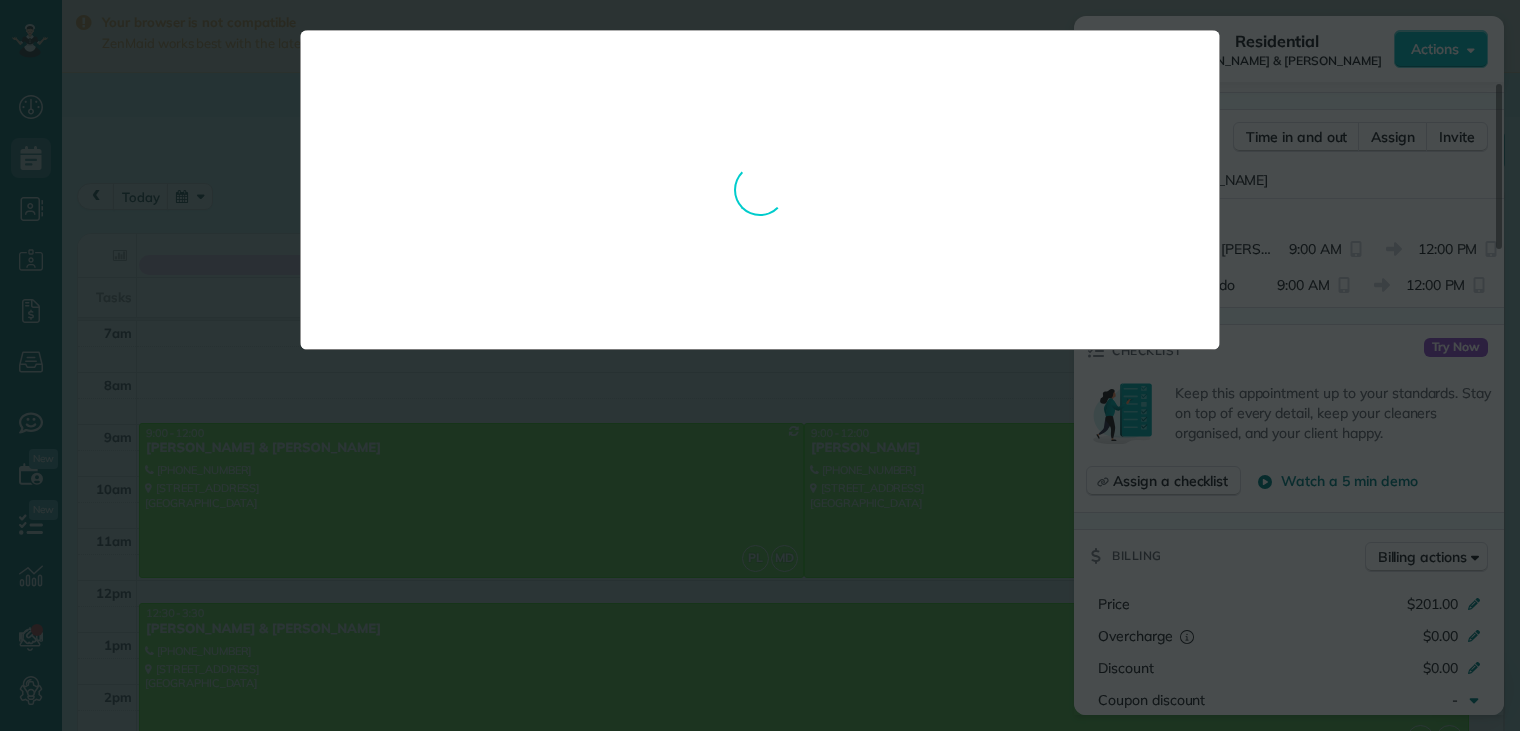 click on "**********" at bounding box center [760, 190] 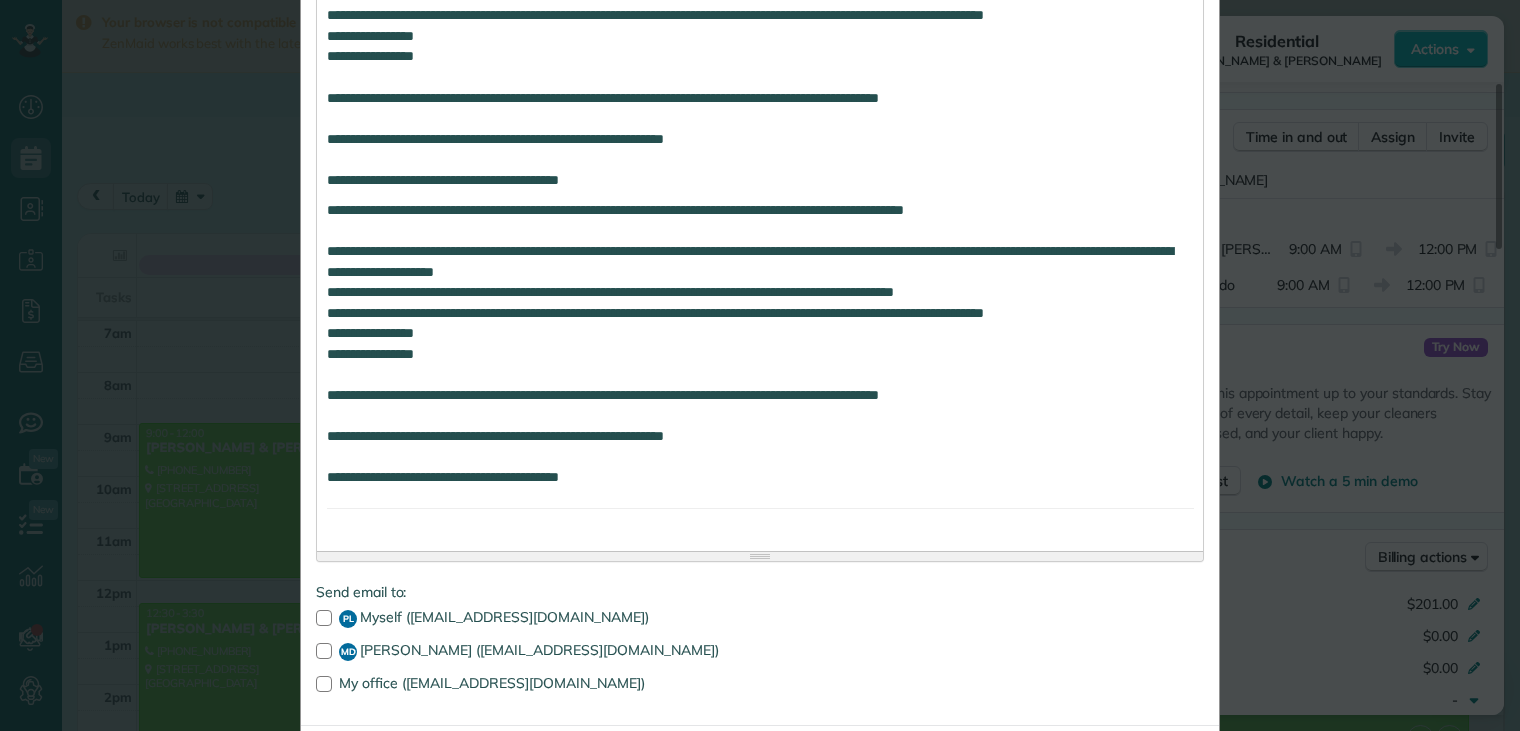 scroll, scrollTop: 1294, scrollLeft: 0, axis: vertical 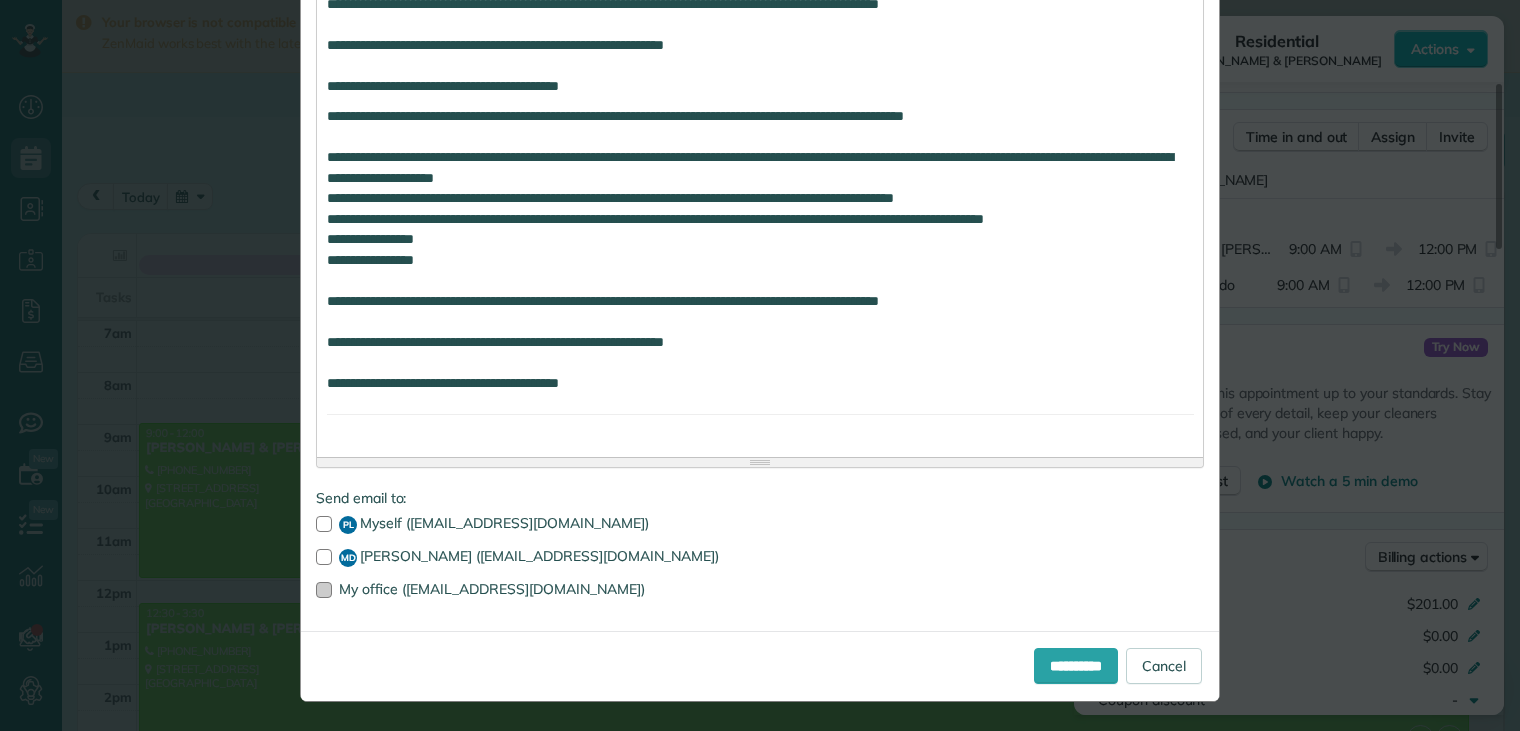 click at bounding box center (324, 590) 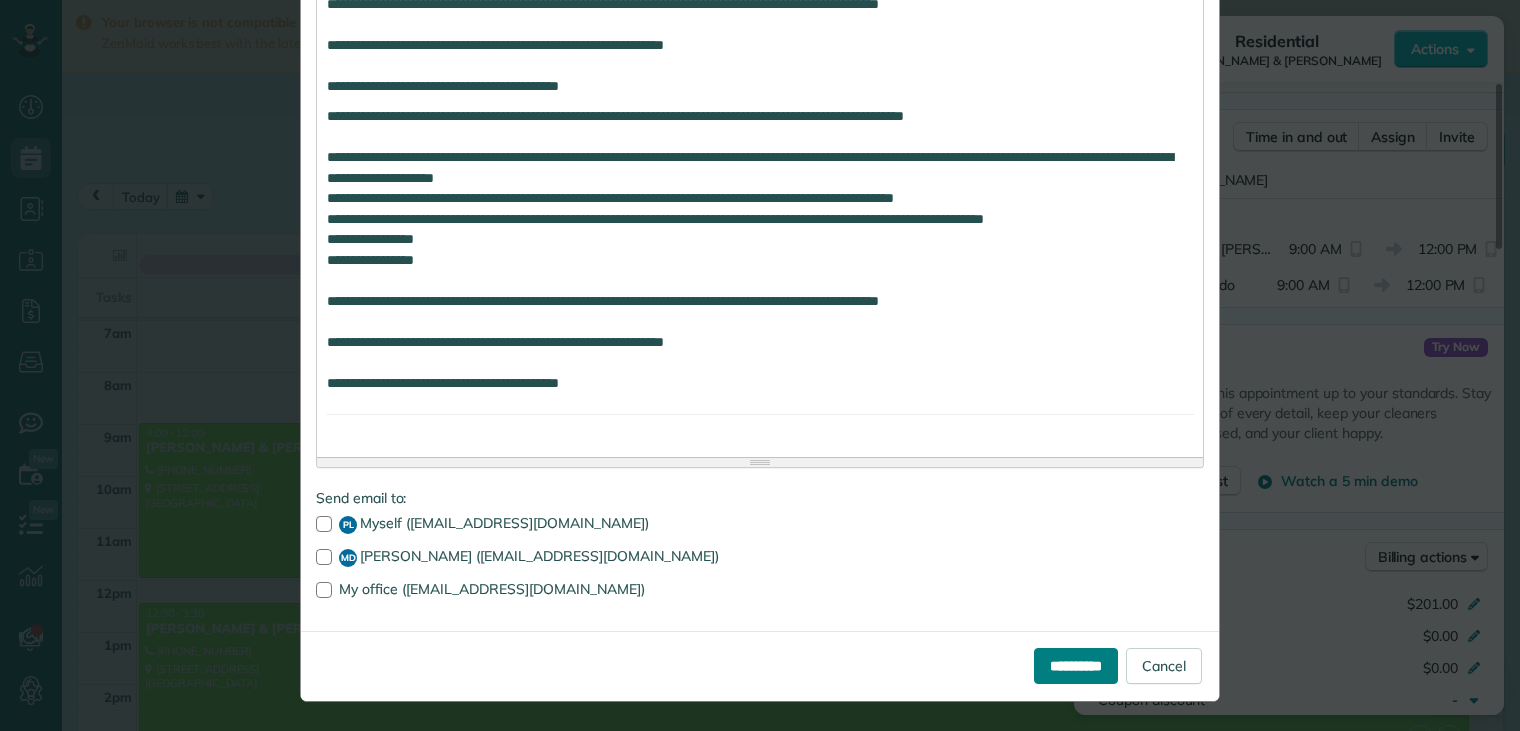 click on "**********" at bounding box center [1076, 666] 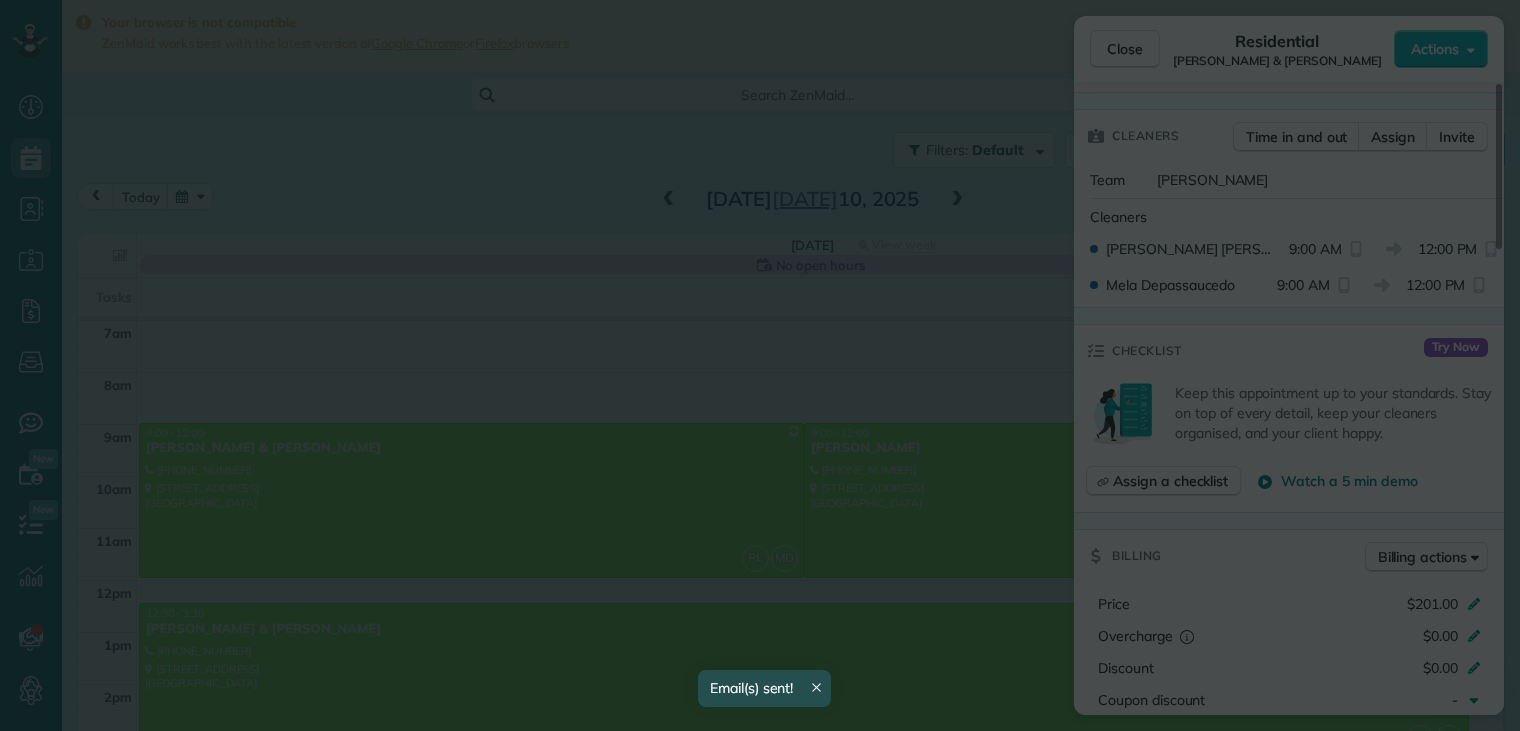 scroll, scrollTop: 0, scrollLeft: 0, axis: both 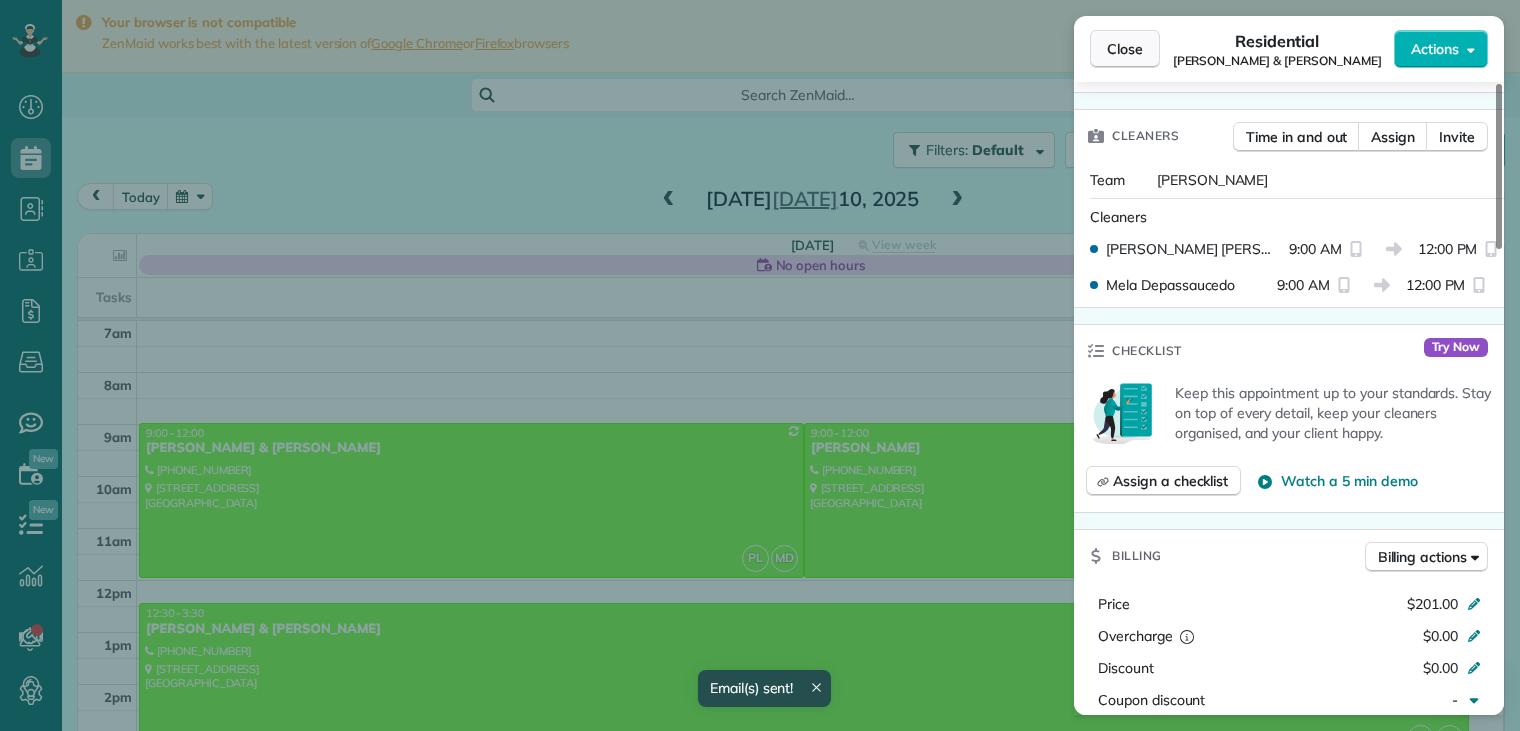 click on "Close" at bounding box center (1125, 49) 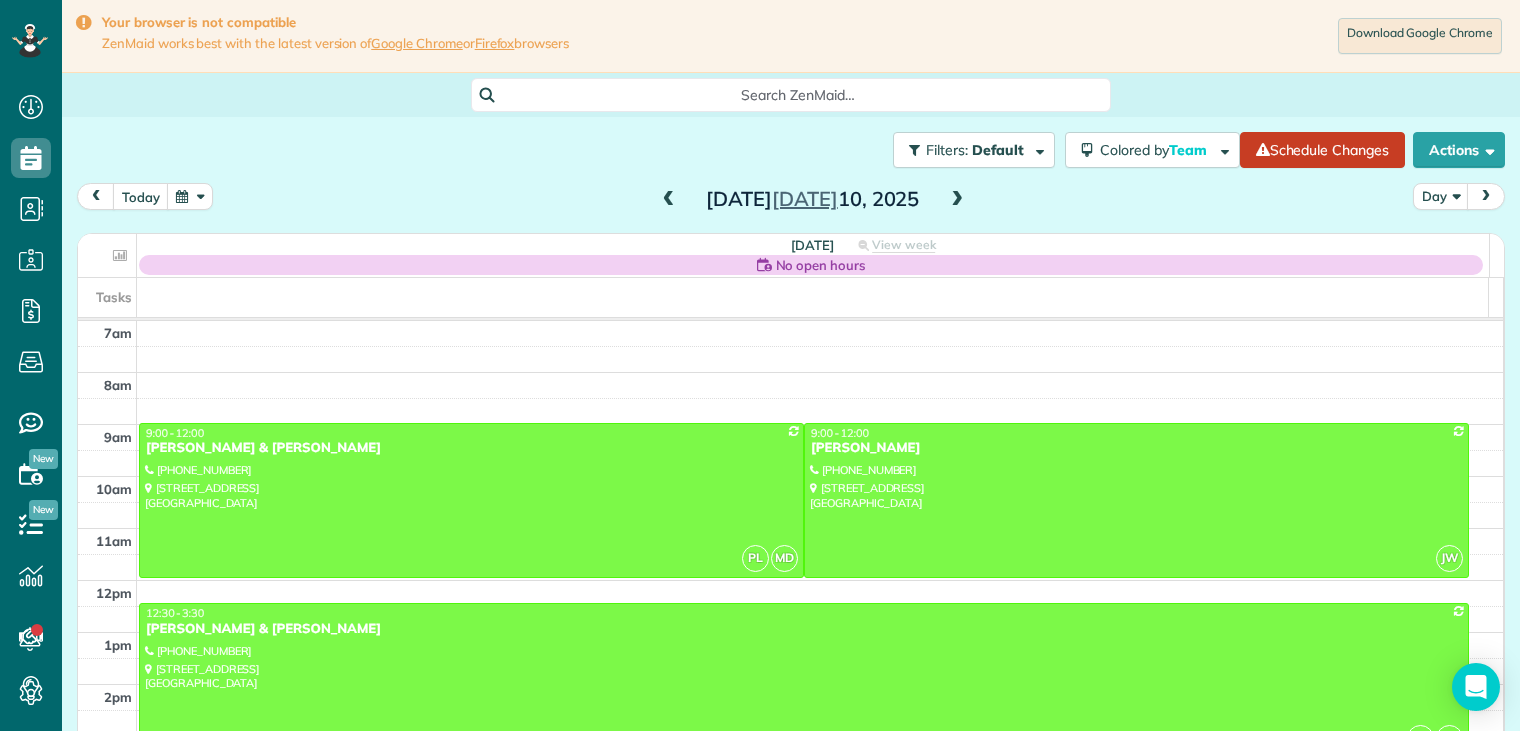 click on "Lauren & Ryan O'farrell" at bounding box center (804, 629) 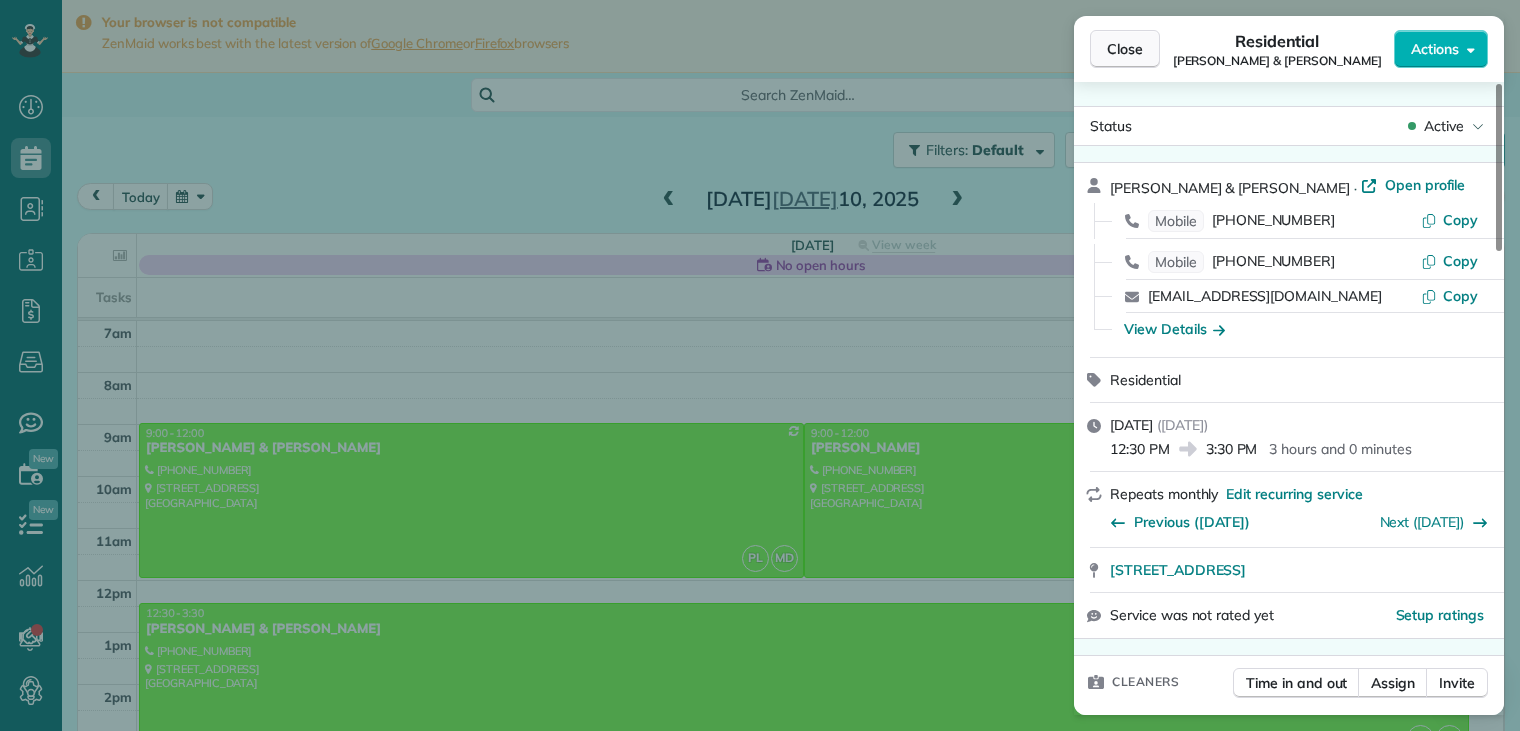 click on "Close" at bounding box center (1125, 49) 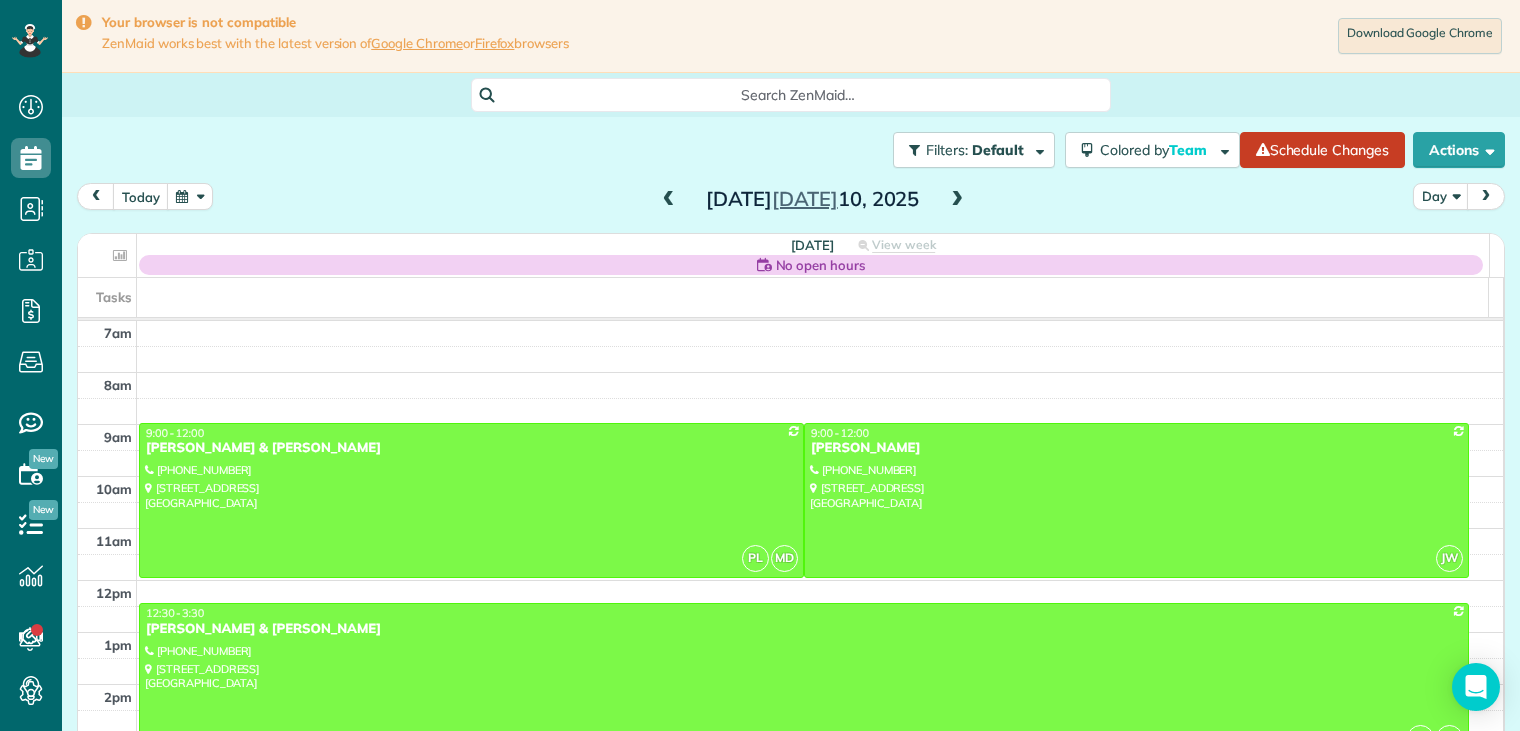 click on "Lauren & Ryan O'farrell" at bounding box center [804, 629] 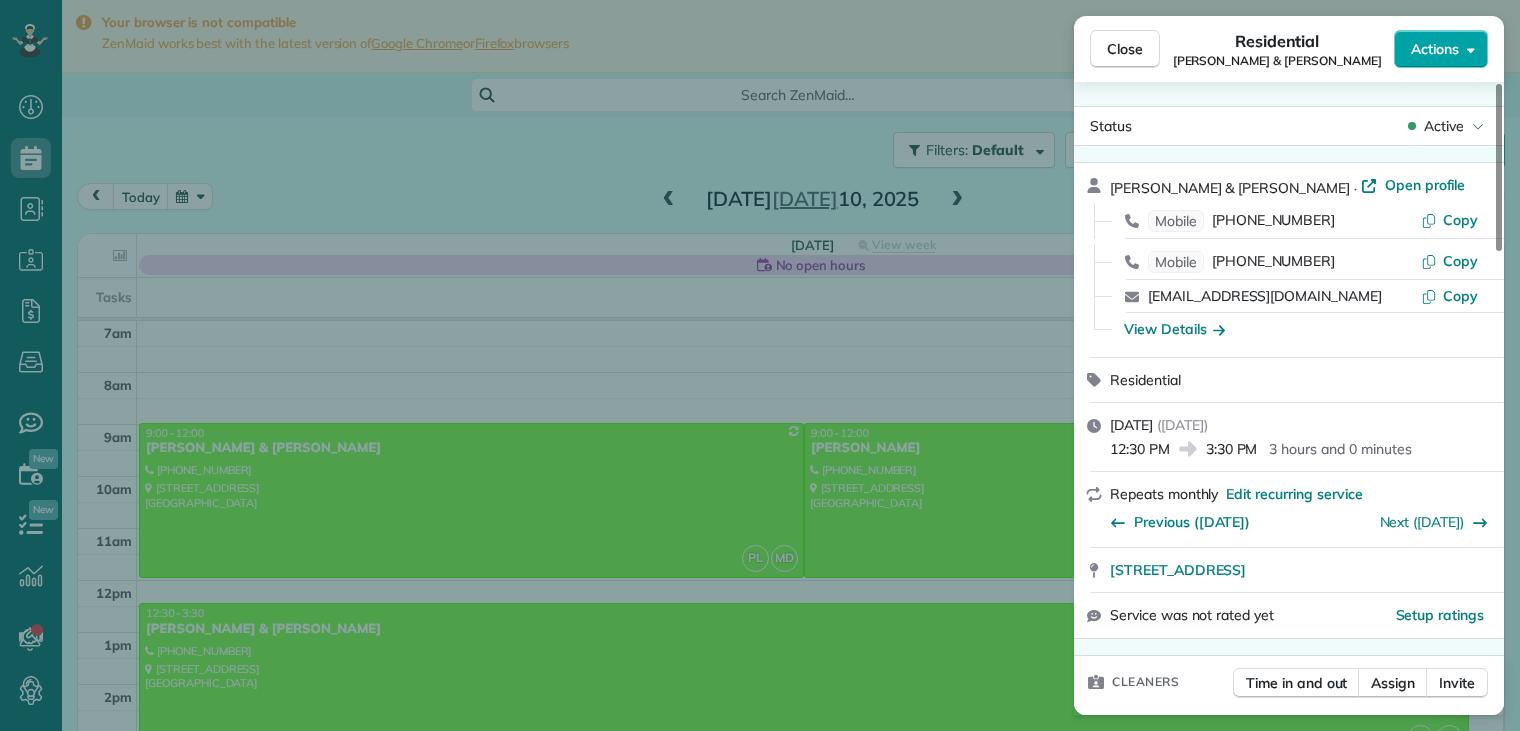 click on "Actions" at bounding box center (1435, 49) 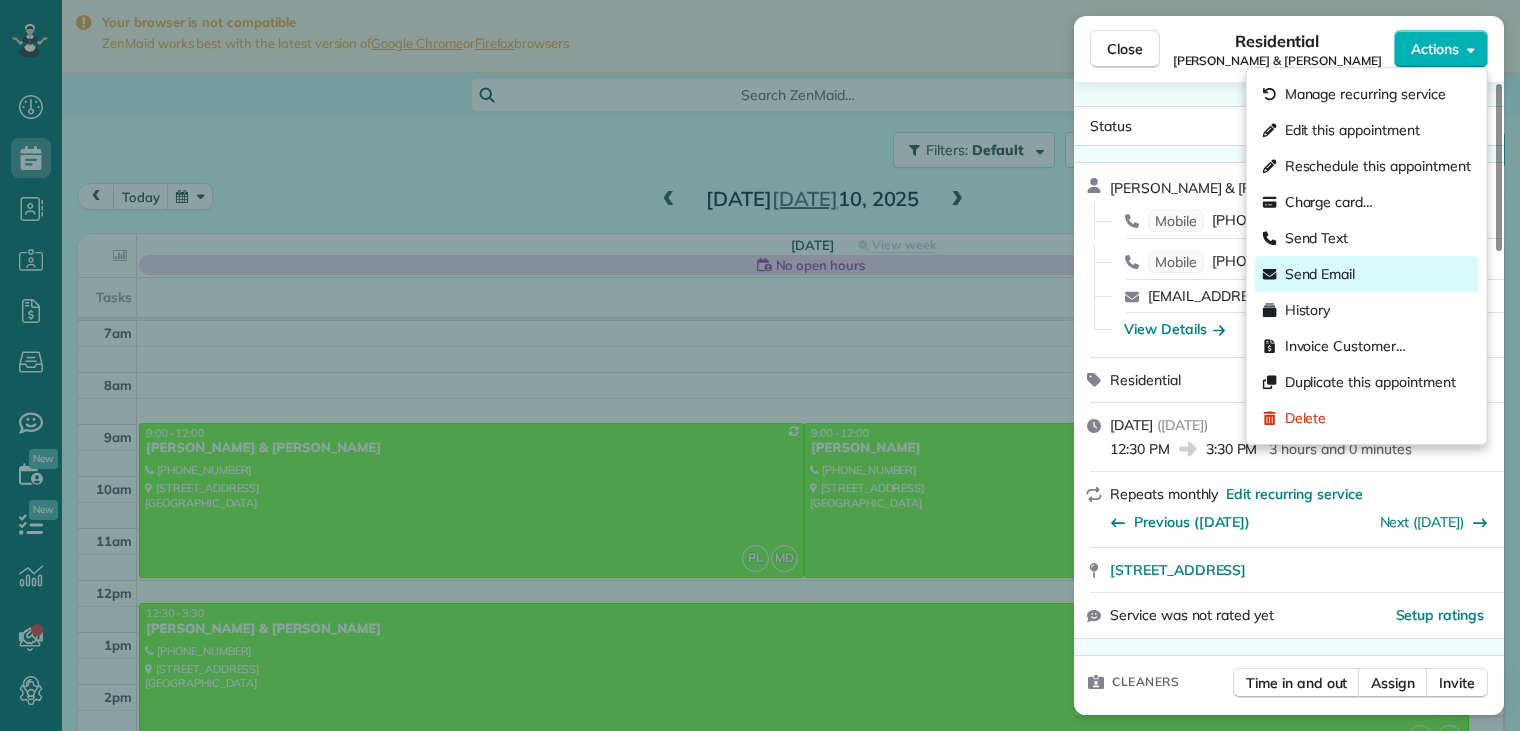 click on "Send Email" at bounding box center [1320, 274] 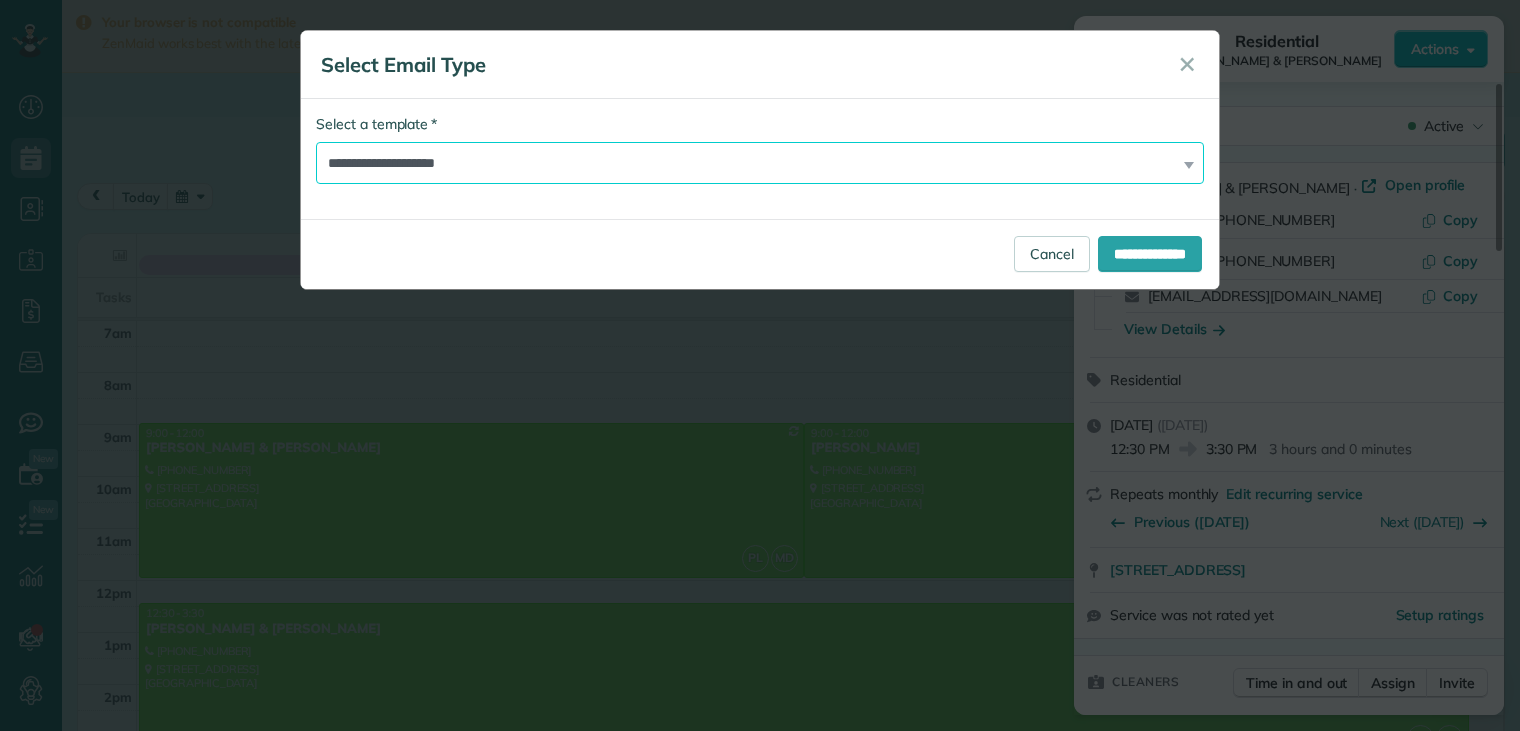 click on "**********" at bounding box center (760, 163) 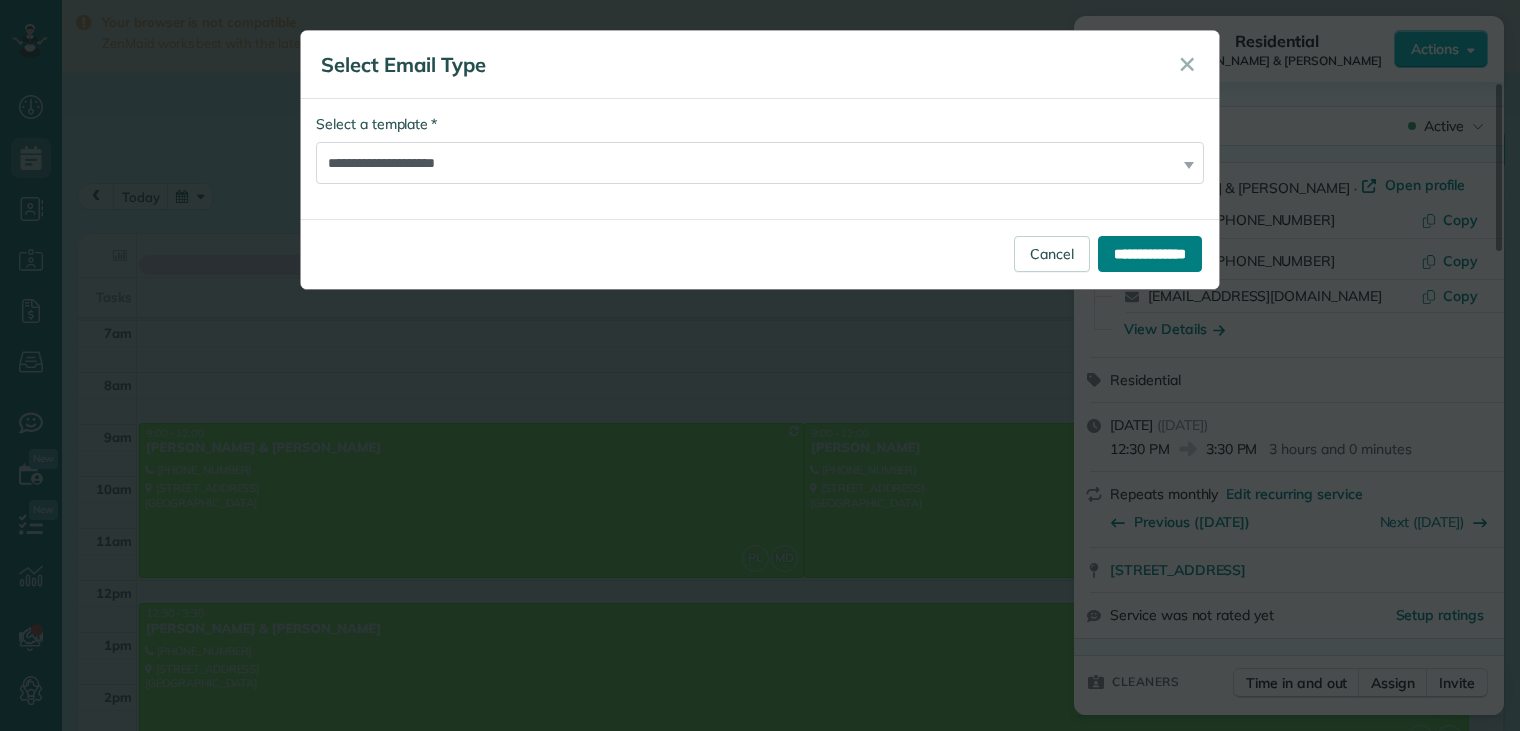 click on "**********" at bounding box center [1150, 254] 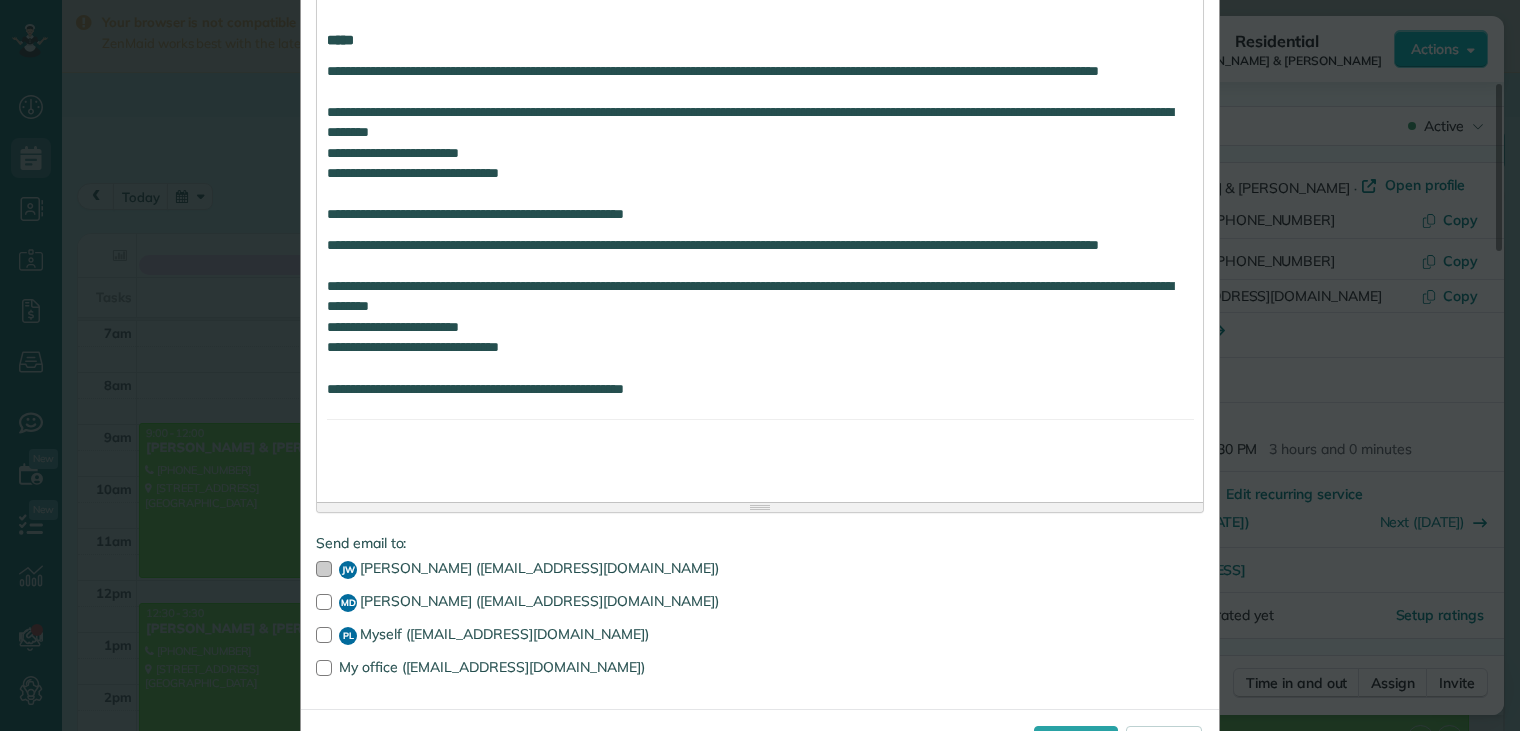 scroll, scrollTop: 1080, scrollLeft: 0, axis: vertical 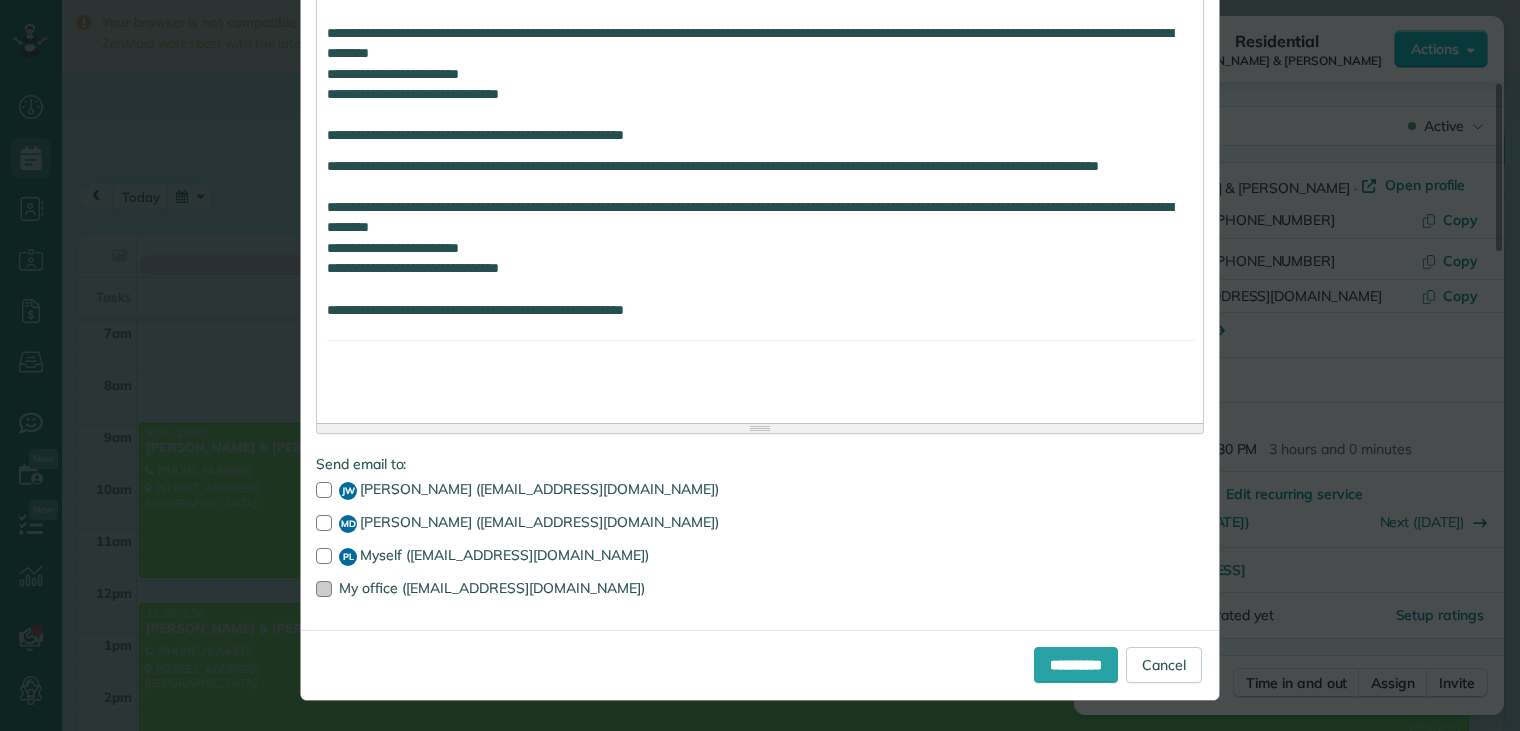 click at bounding box center [324, 589] 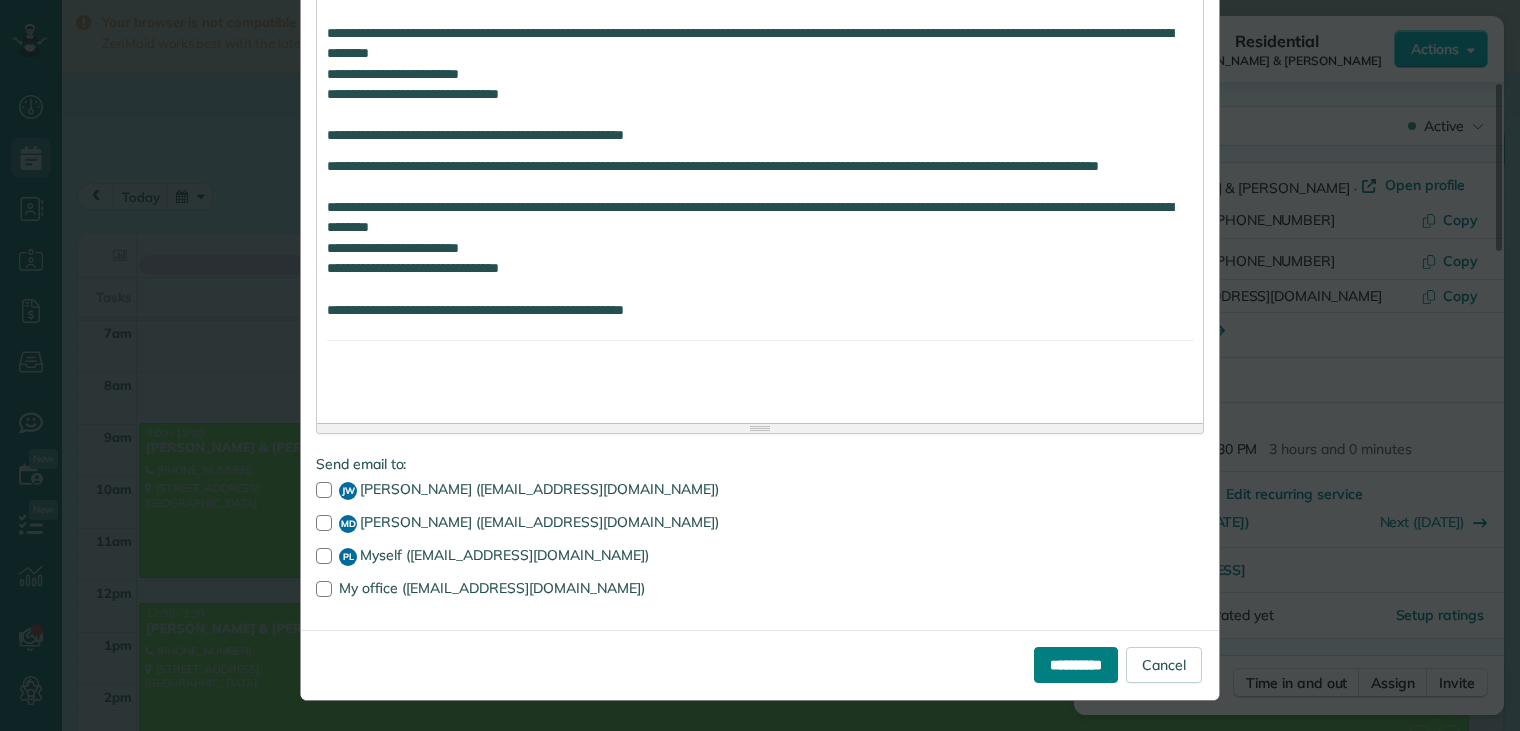 click on "**********" at bounding box center [1076, 665] 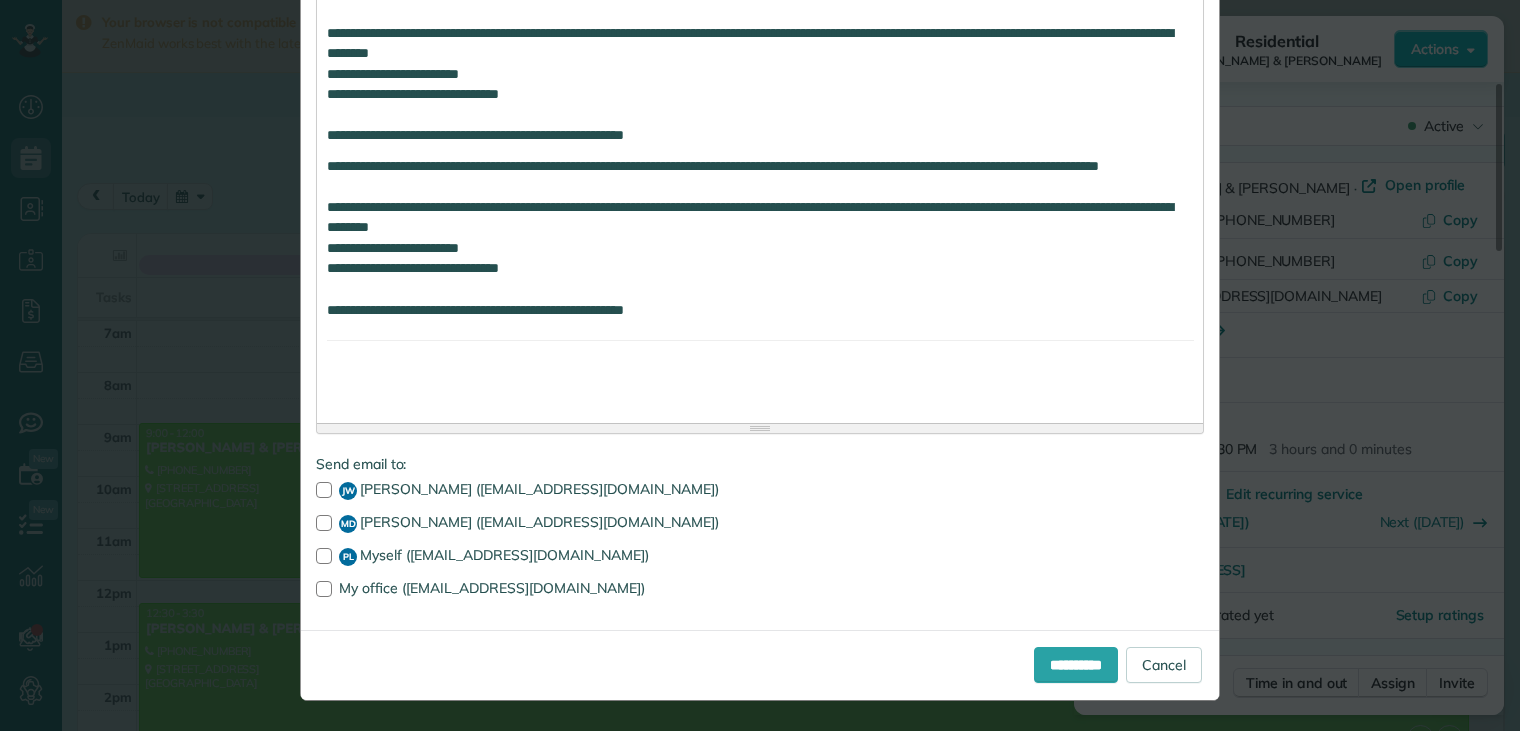 click on "**********" at bounding box center (760, -175) 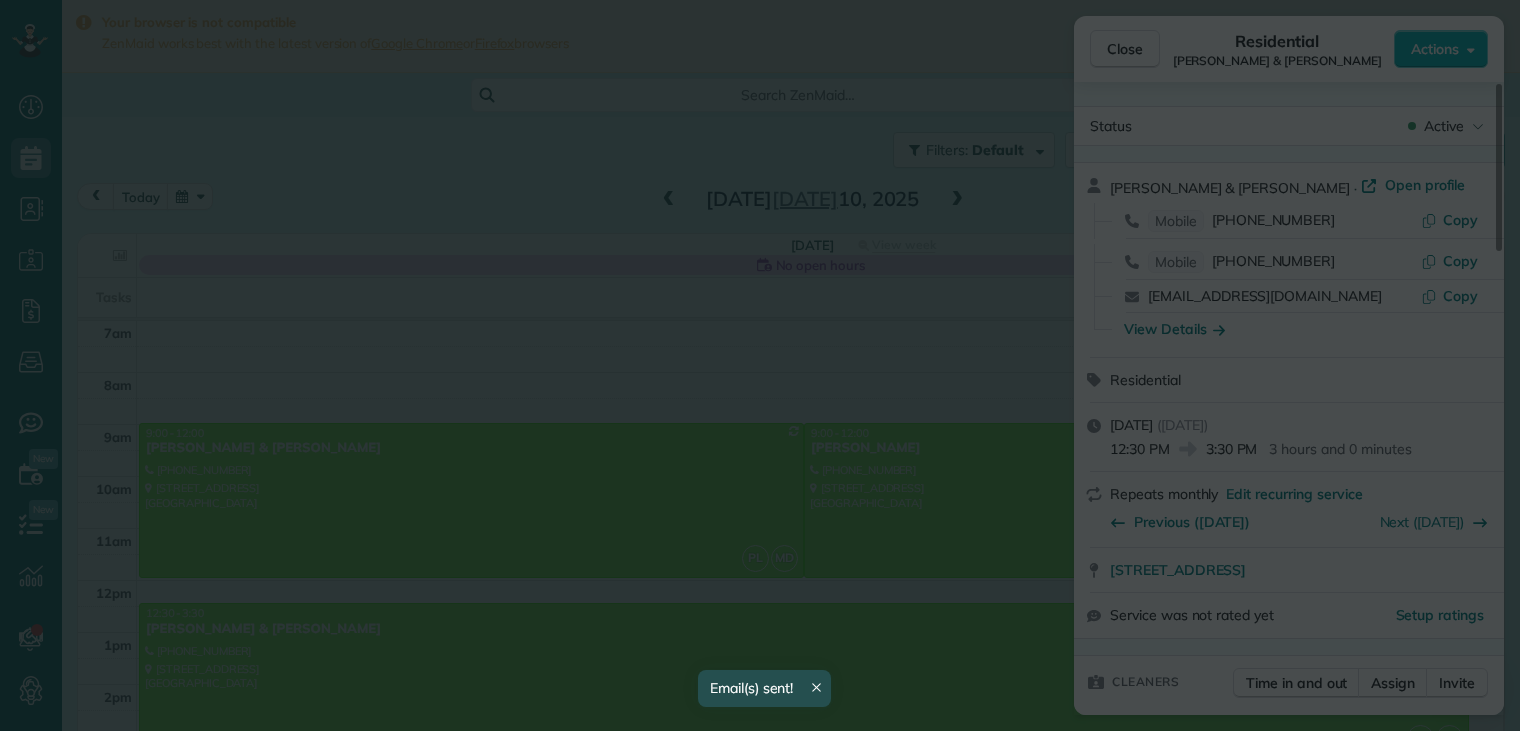 scroll, scrollTop: 0, scrollLeft: 0, axis: both 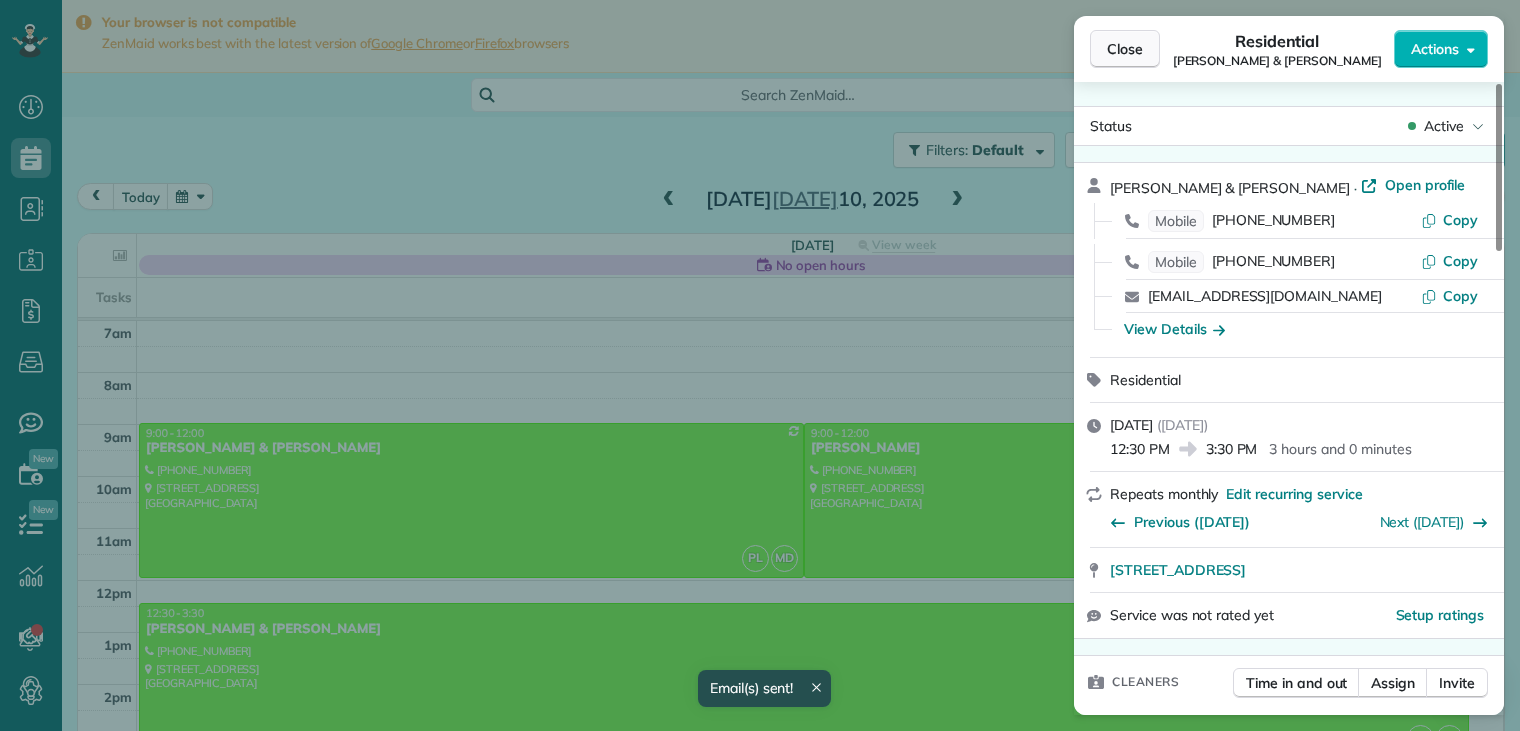click on "Close" at bounding box center (1125, 49) 